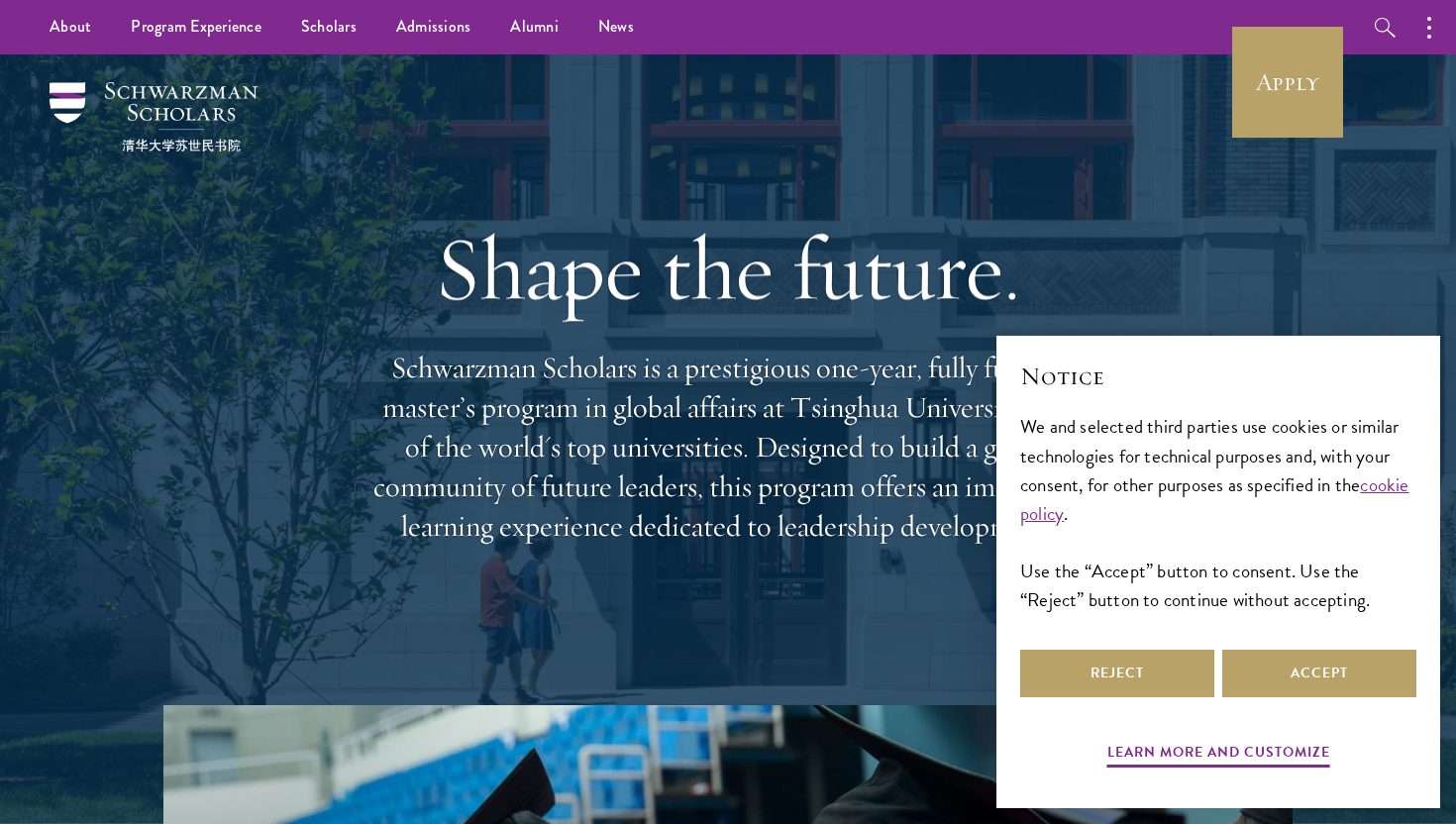 scroll, scrollTop: 0, scrollLeft: 0, axis: both 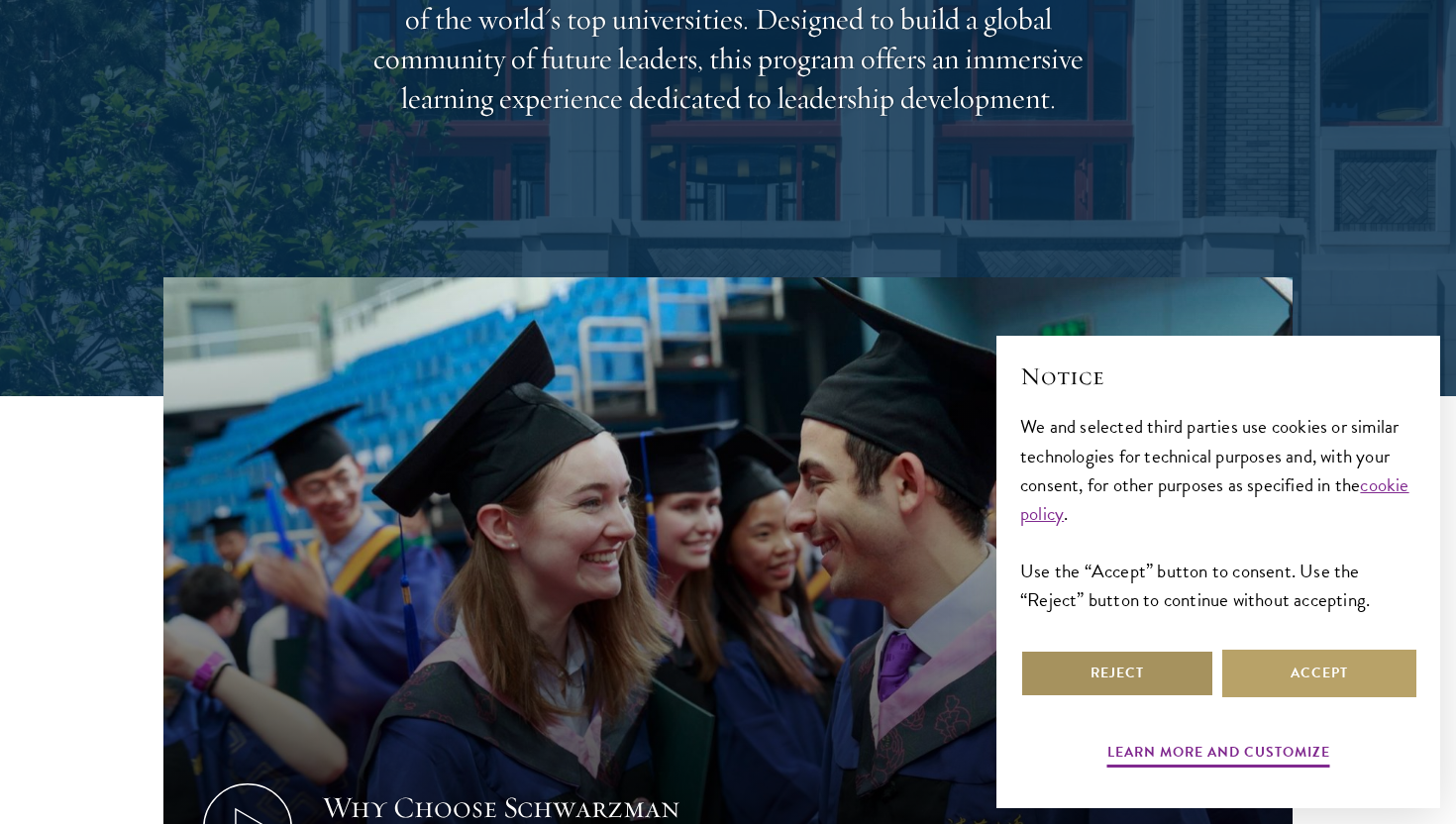 click on "Reject" at bounding box center (1117, 673) 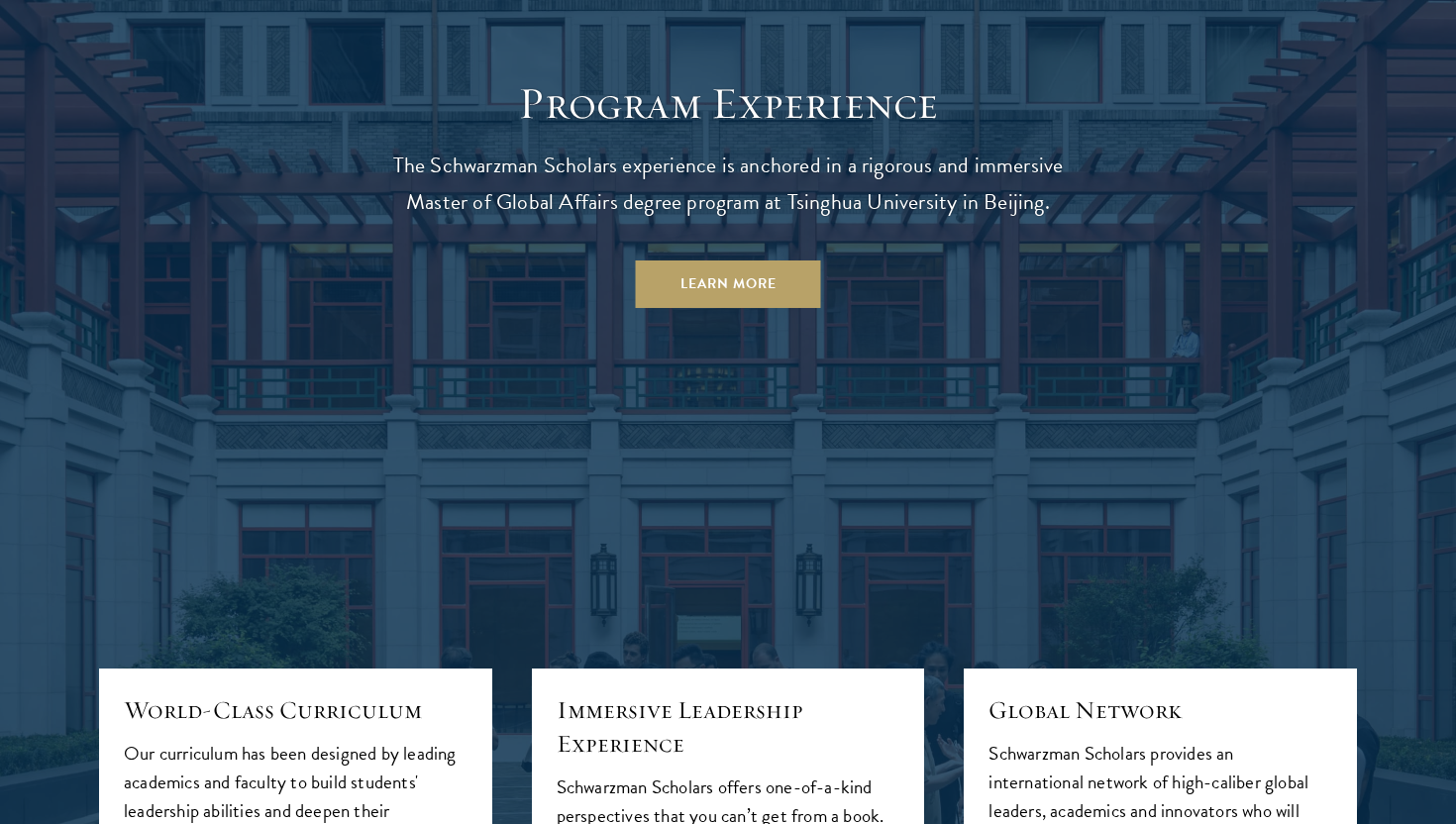 scroll, scrollTop: 1789, scrollLeft: 0, axis: vertical 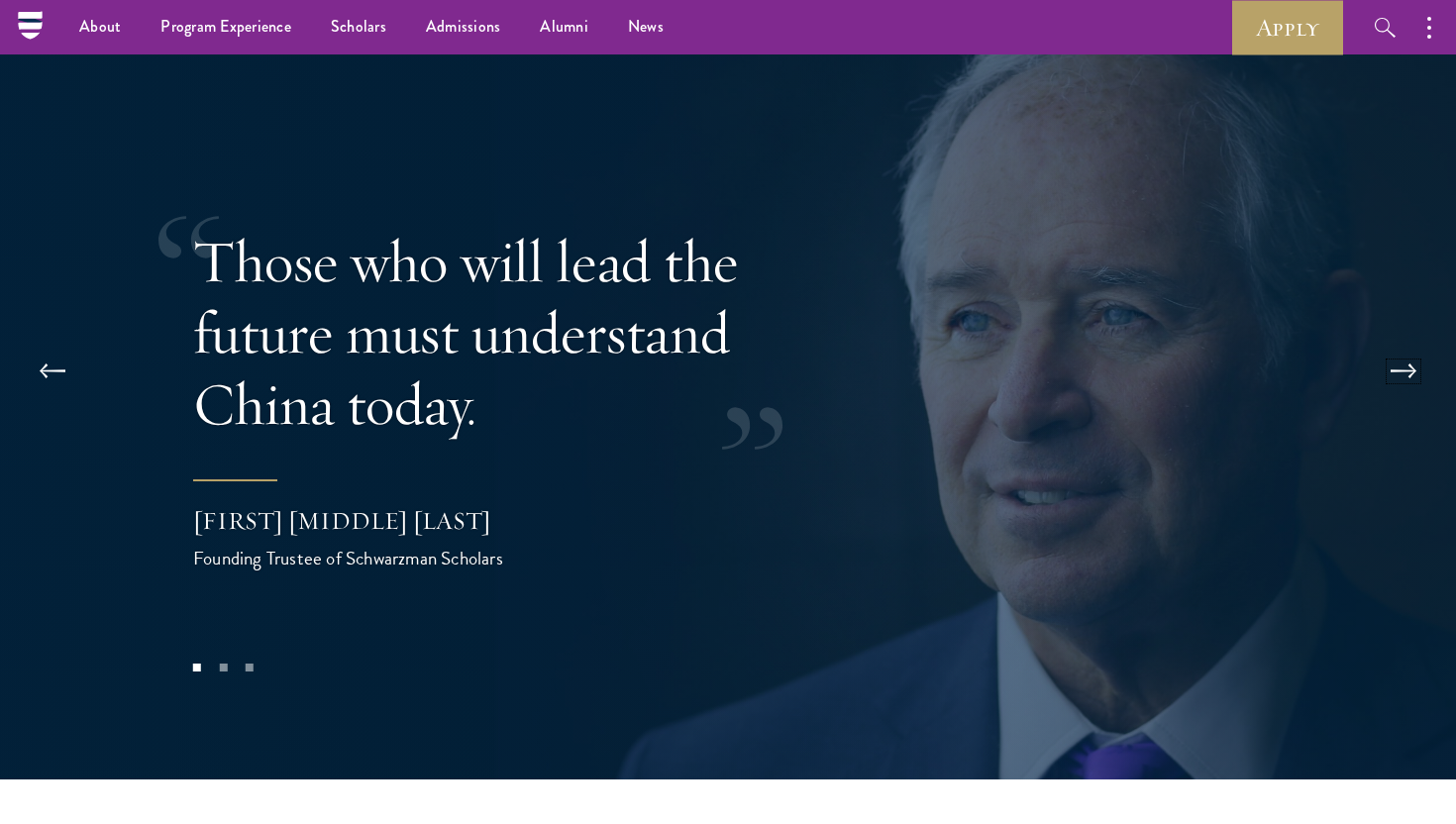 click at bounding box center (1404, 371) 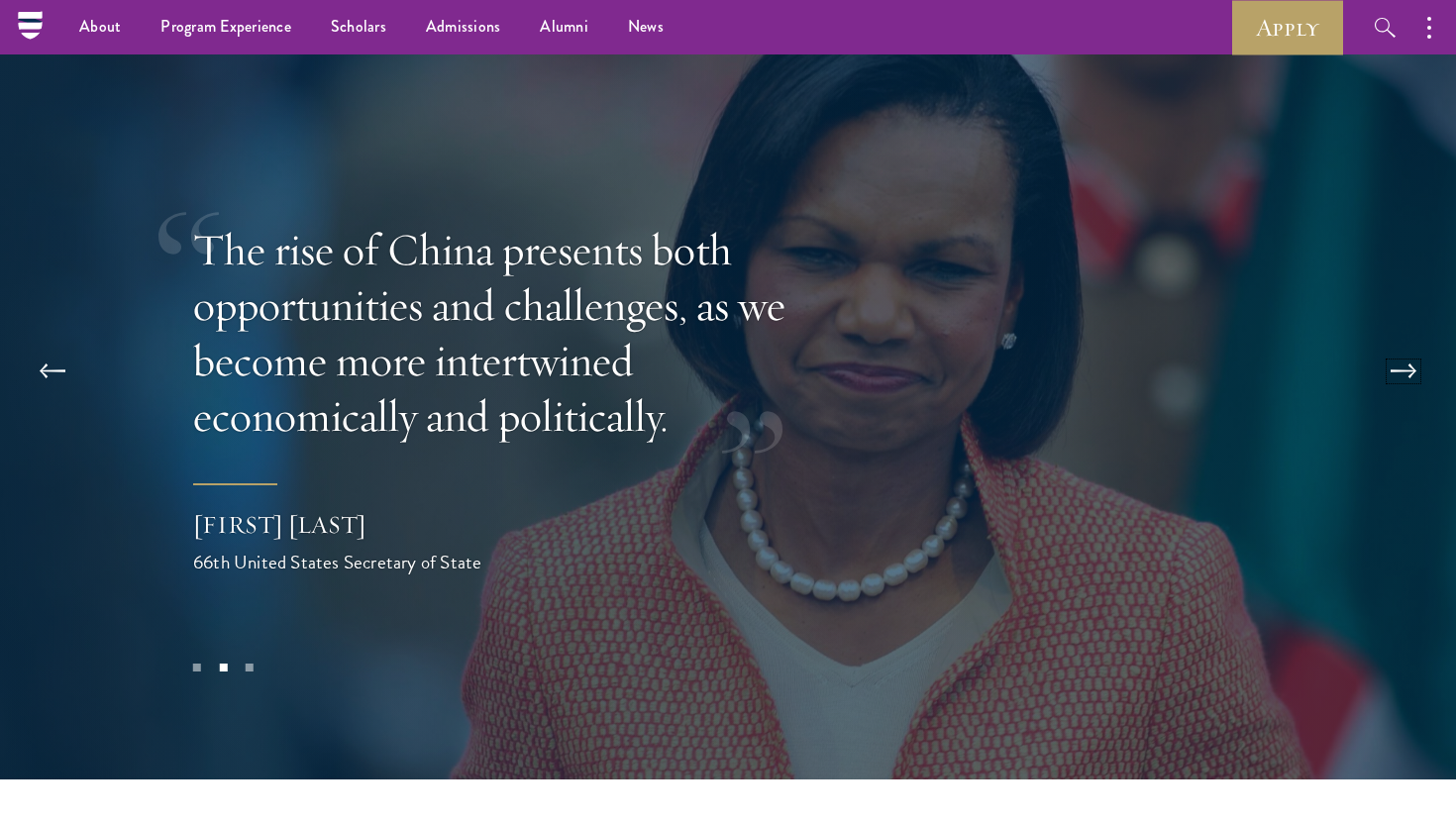 click at bounding box center [1404, 371] 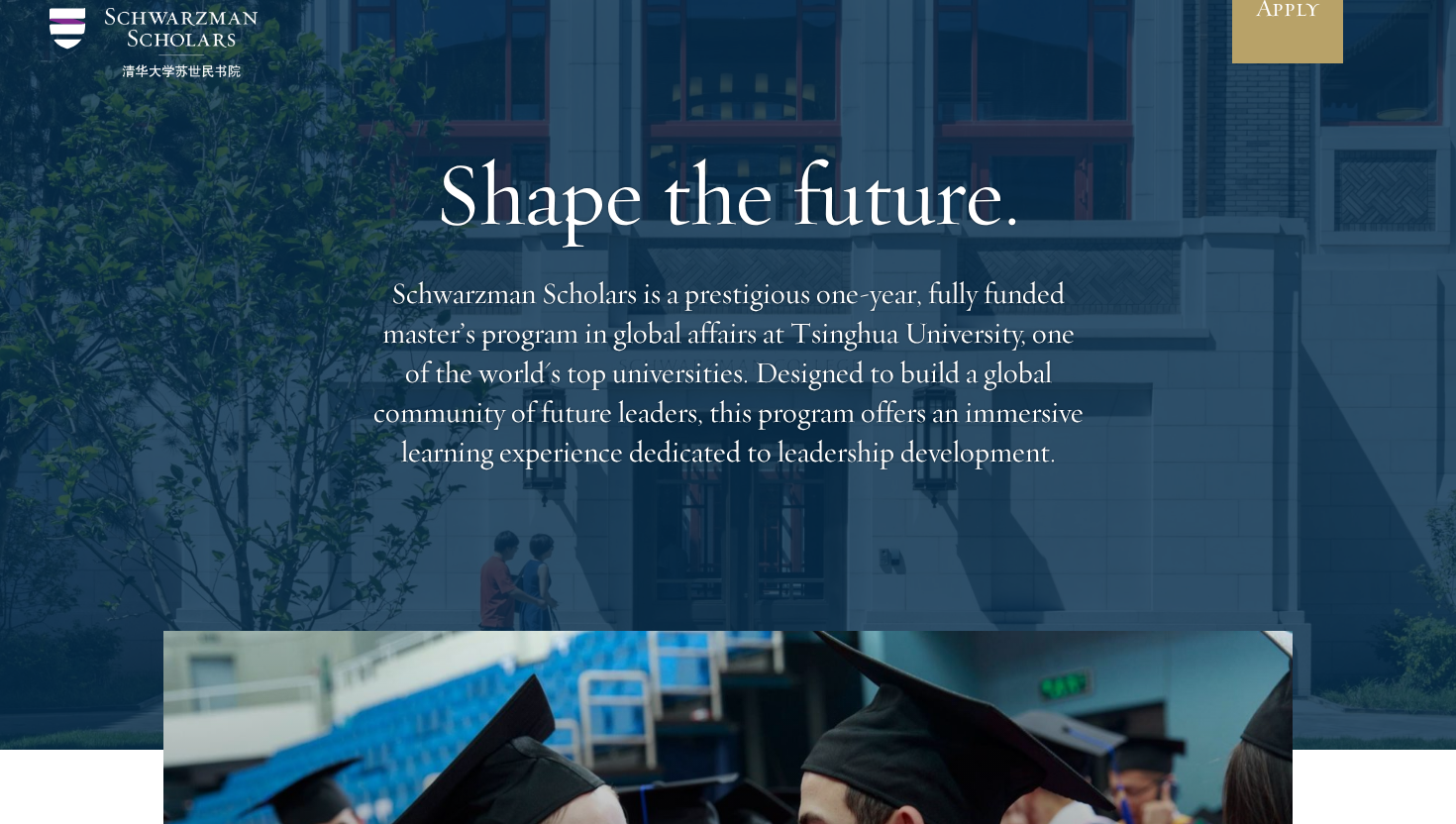 scroll, scrollTop: 0, scrollLeft: 0, axis: both 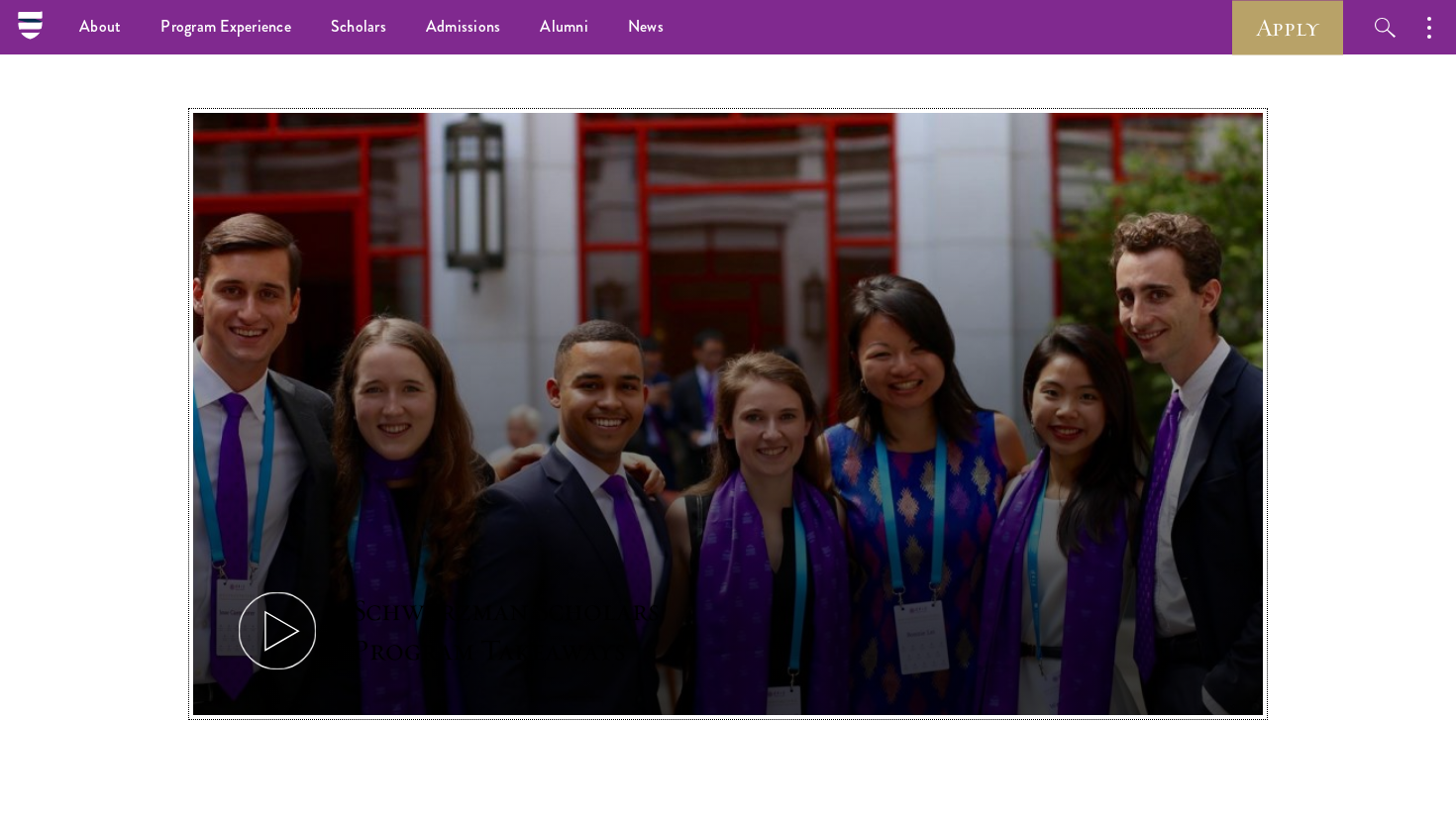 click on "Schwarzman Scholars Program Takeaways" at bounding box center (728, 414) 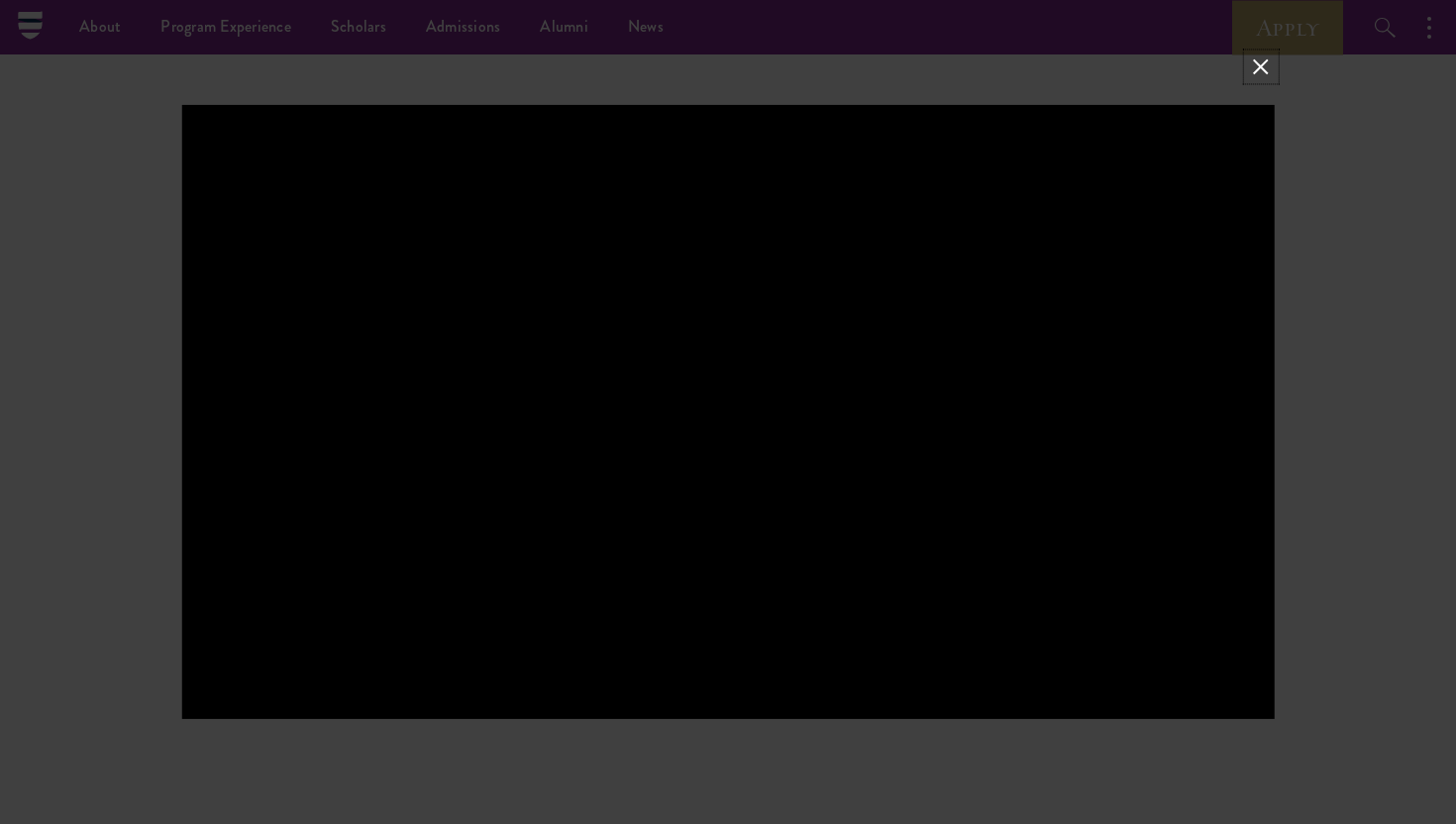 click at bounding box center [1261, 66] 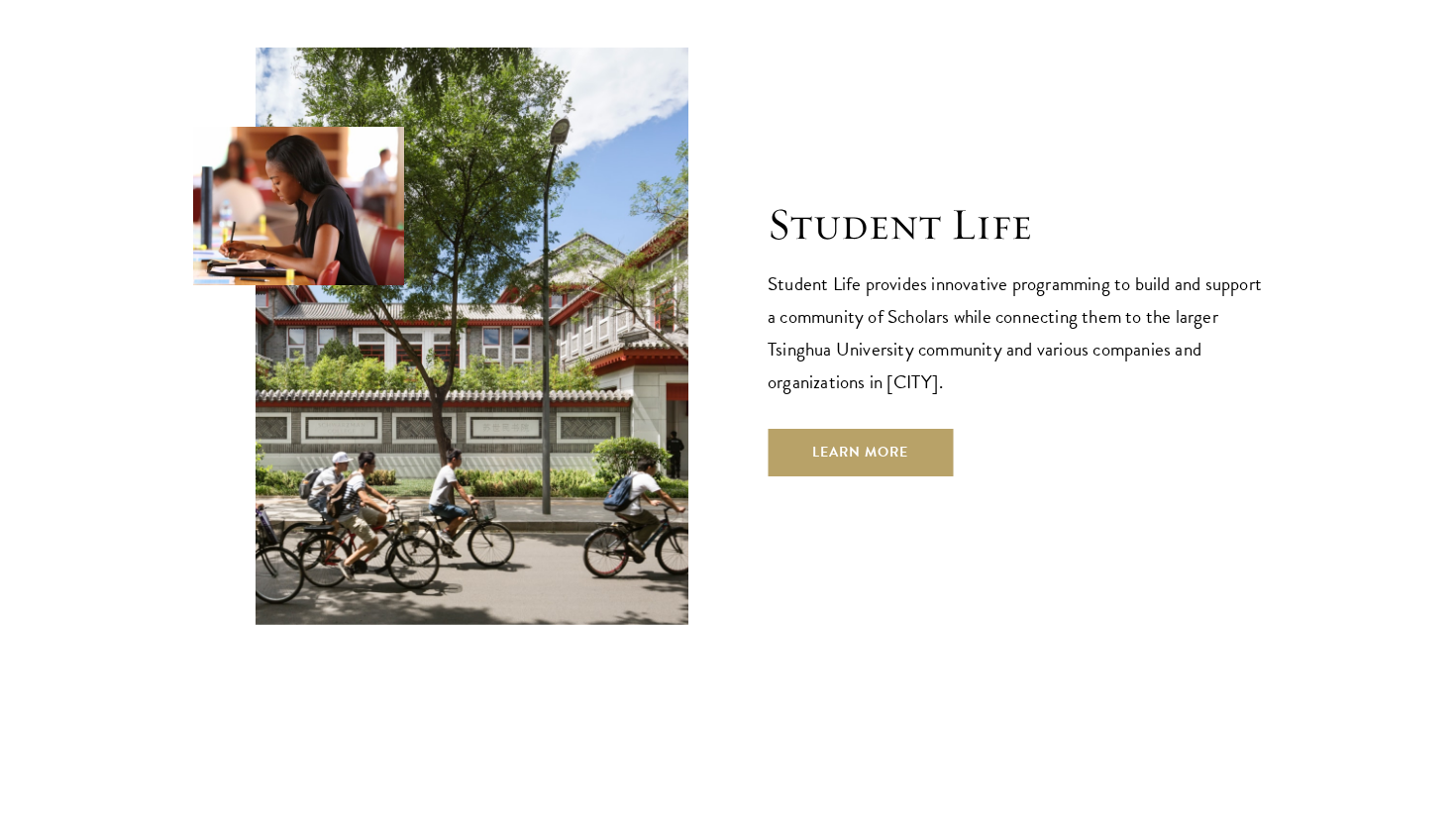 scroll, scrollTop: 6490, scrollLeft: 0, axis: vertical 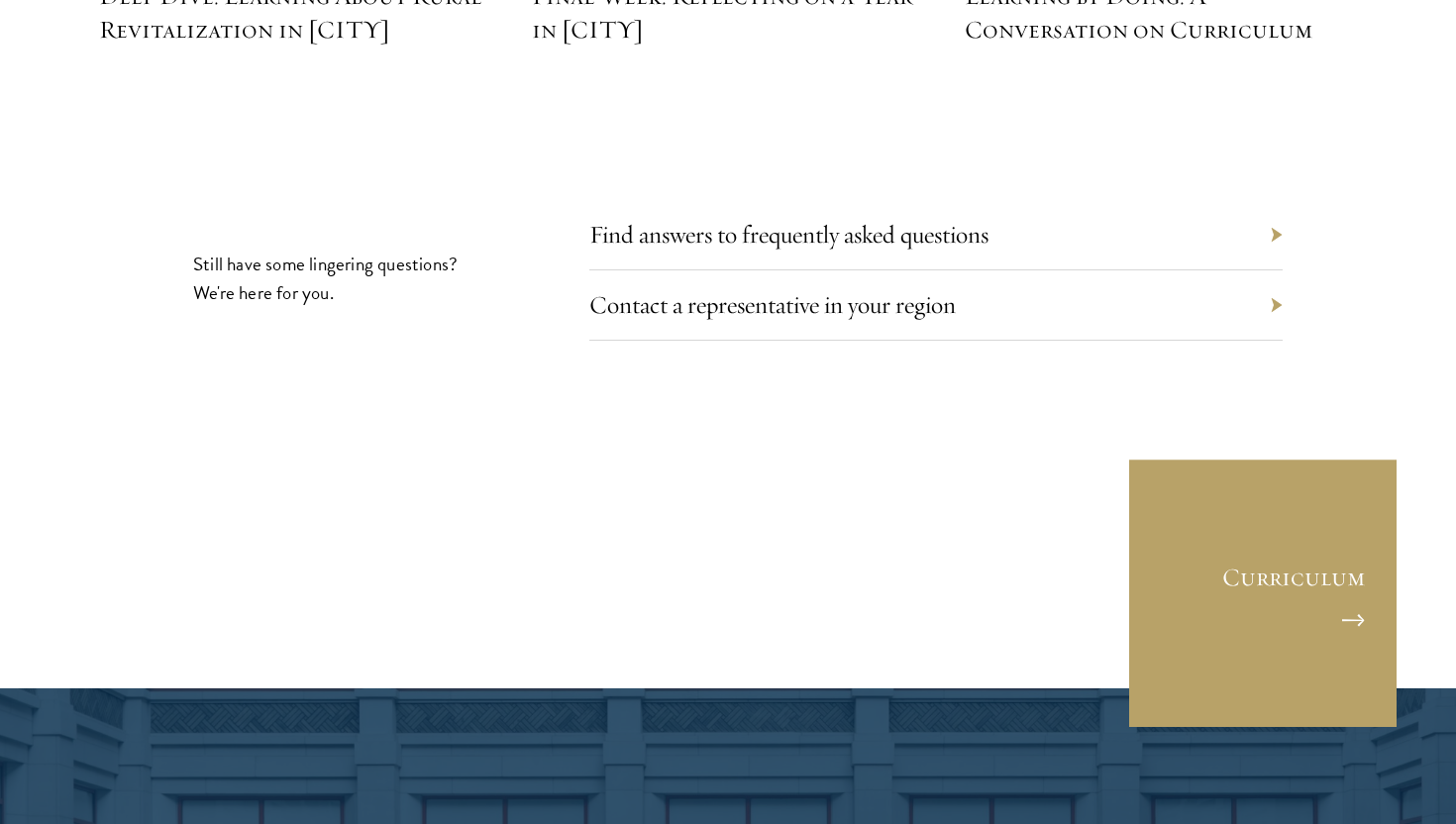 click on "Contact a representative in your region" at bounding box center [936, 305] 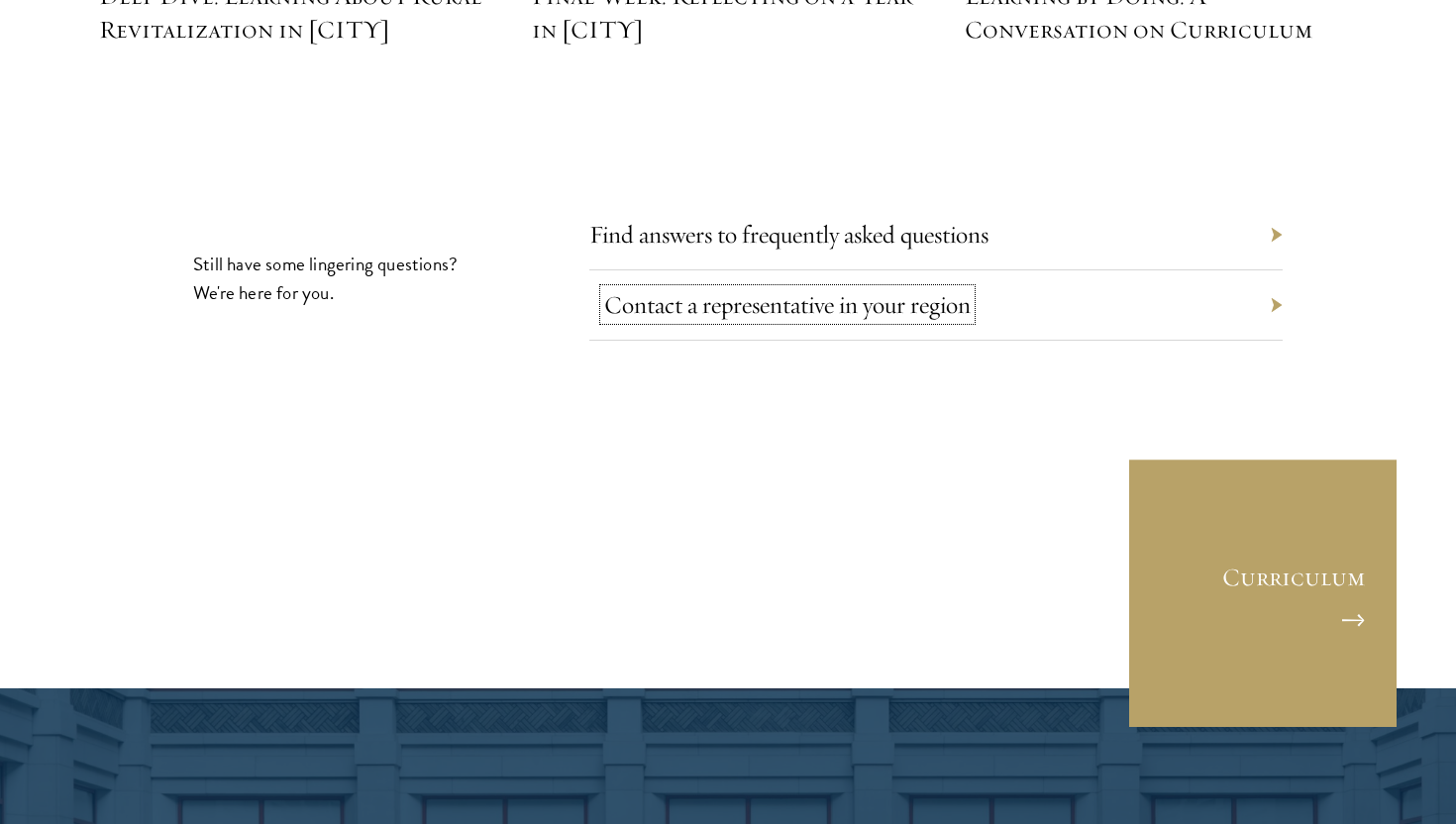 click on "Contact a representative in your region" at bounding box center (787, 304) 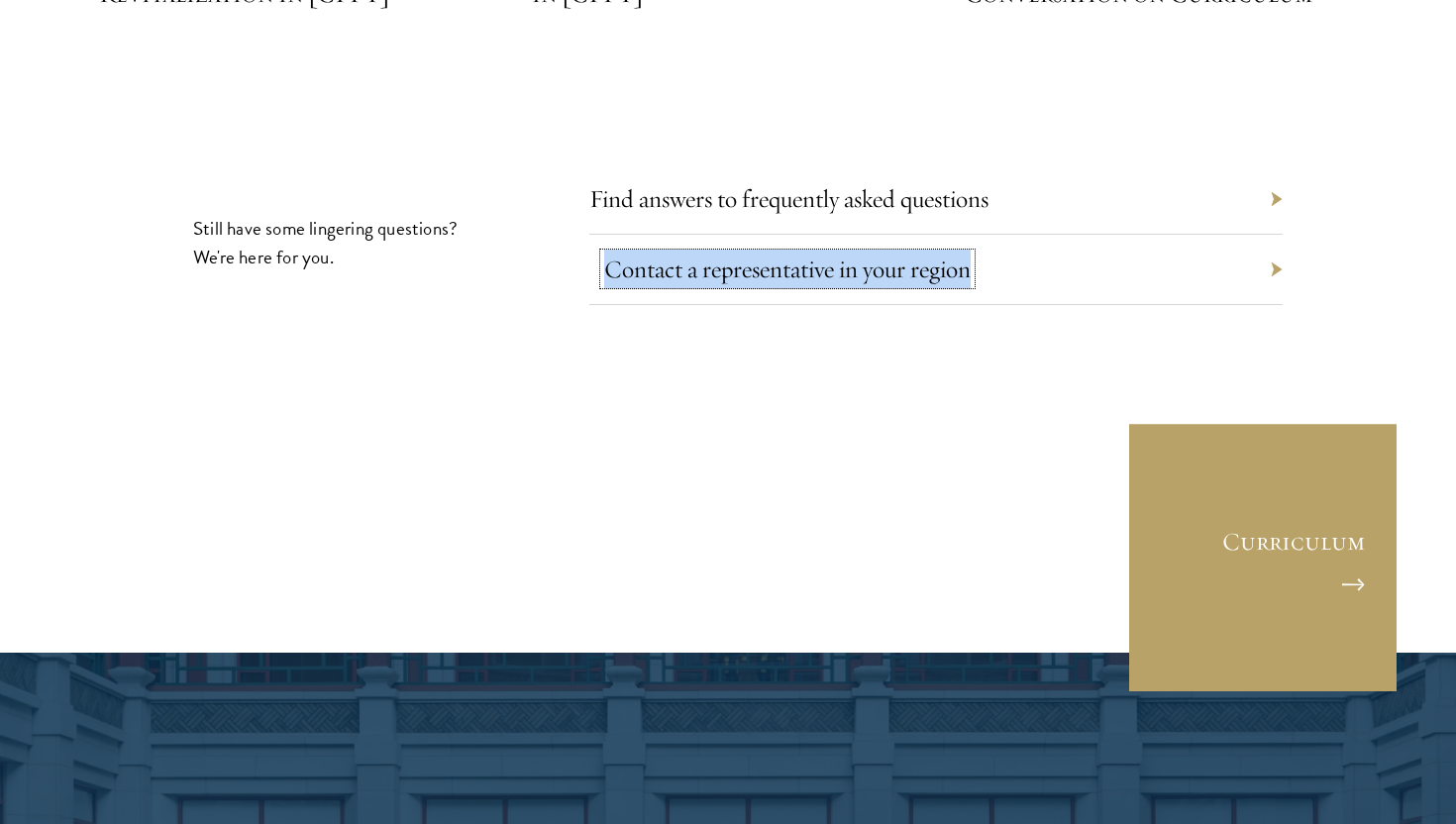 scroll, scrollTop: 9174, scrollLeft: 0, axis: vertical 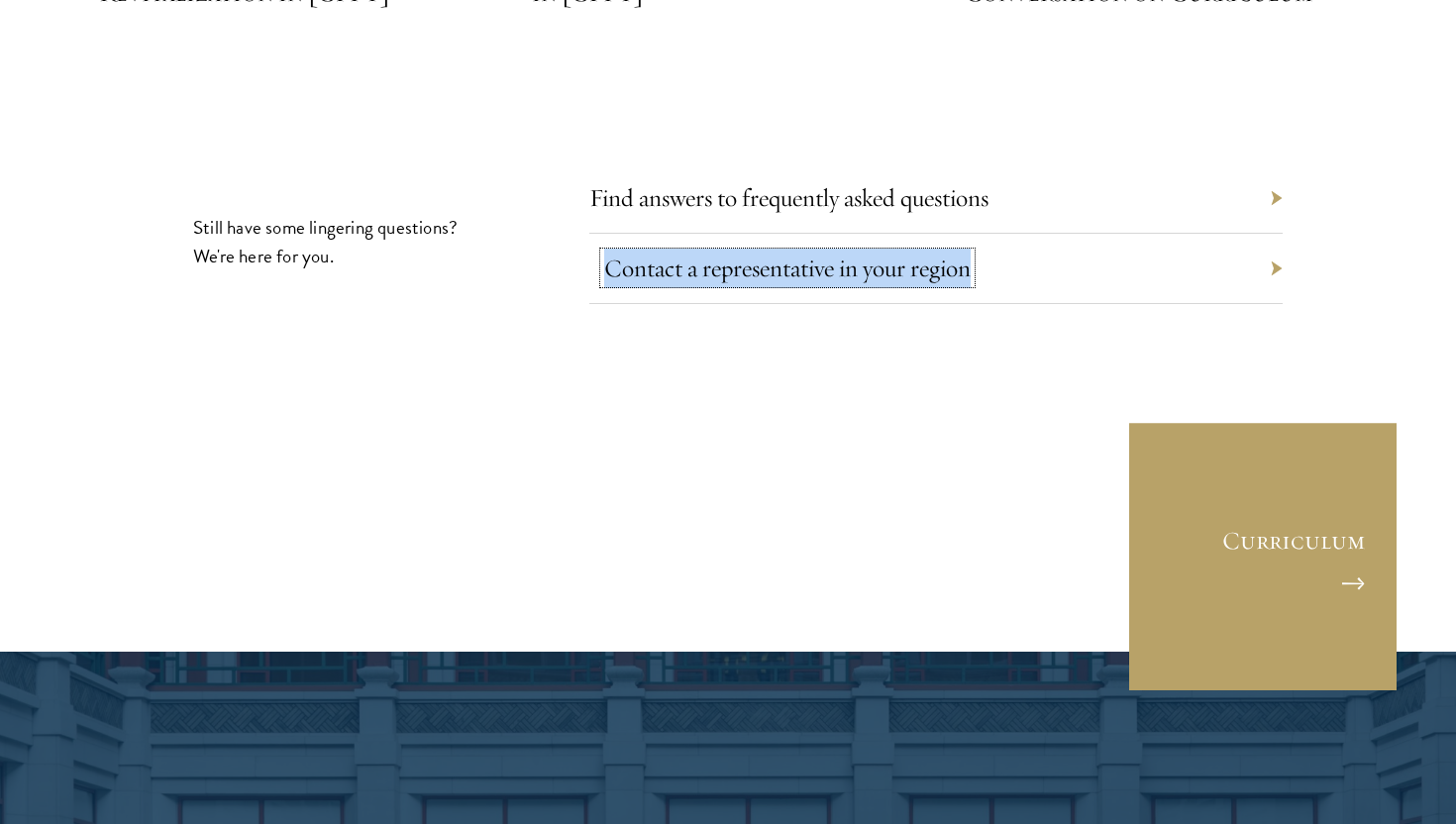 click on "Contact a representative in your region" at bounding box center (787, 267) 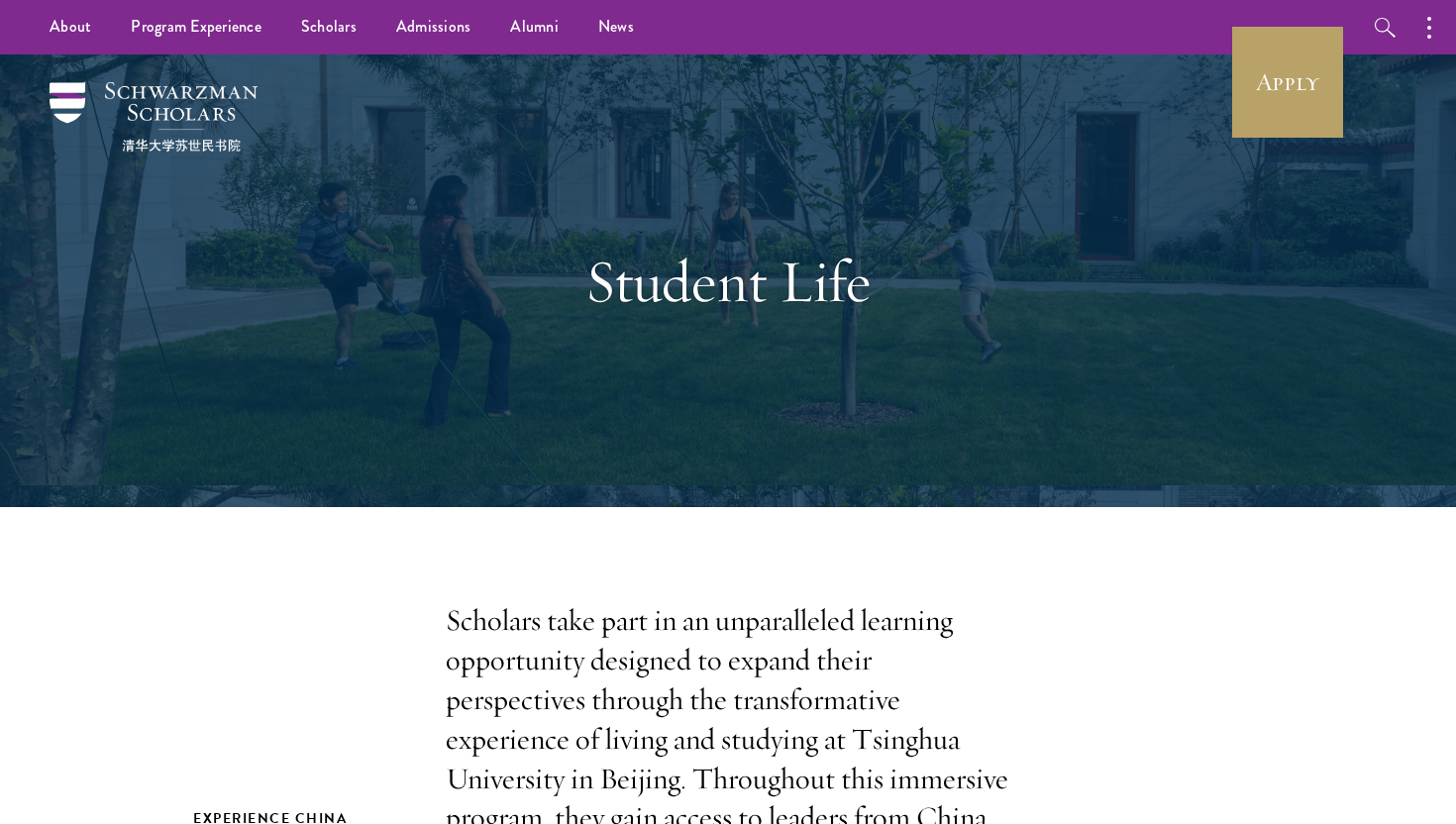 scroll, scrollTop: 0, scrollLeft: 0, axis: both 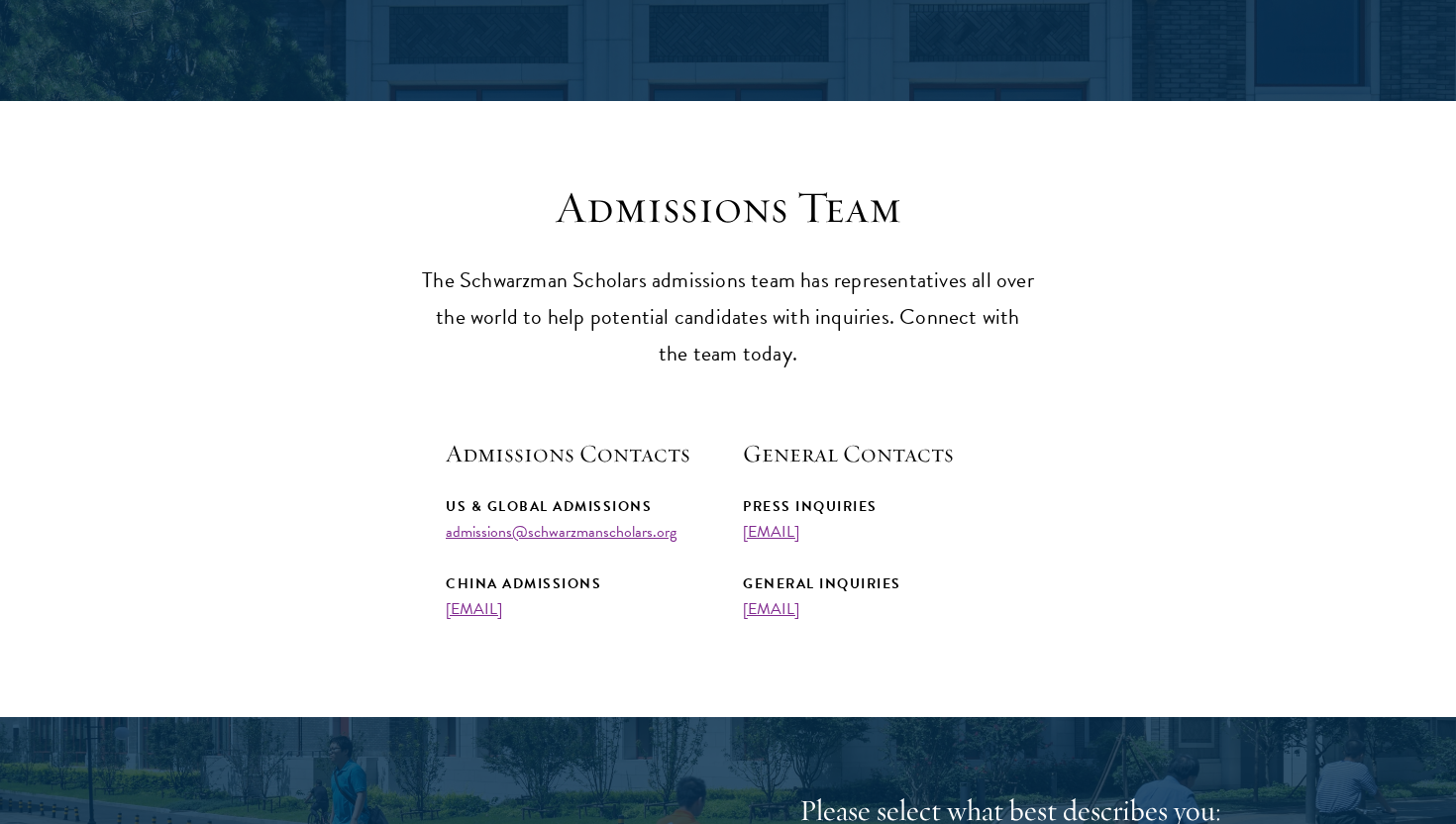 click on "Admissions Team
The Schwarzman Scholars admissions team has representatives all over the world to help potential candidates with inquiries. Connect with the team today.
Admissions Contacts
US & Global Admissions
[EMAIL]
China Admissions
[EMAIL]
General Contacts
Press Inquiries
[EMAIL]
General Inquiries
[EMAIL]" at bounding box center (728, 399) 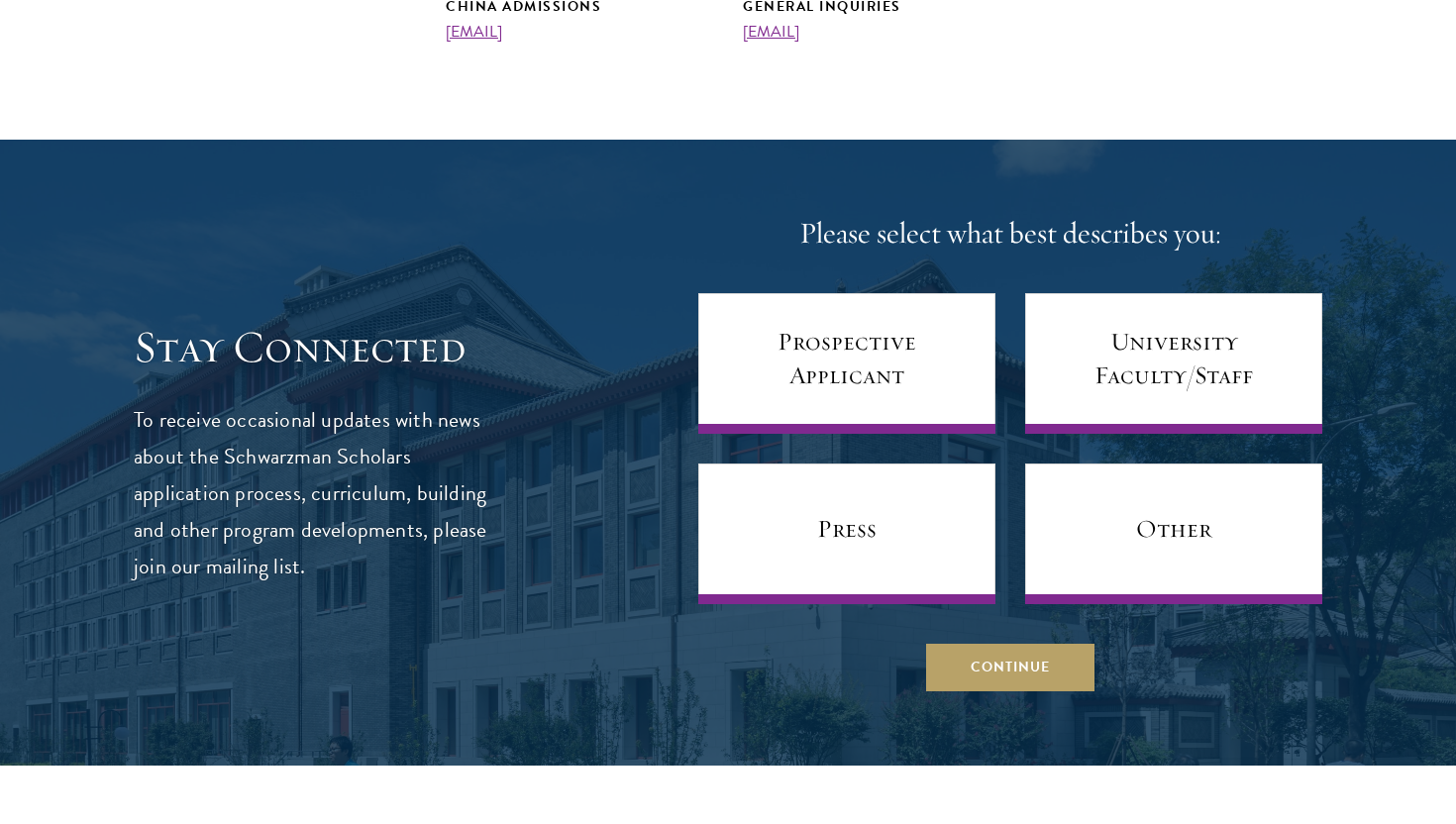 scroll, scrollTop: 984, scrollLeft: 0, axis: vertical 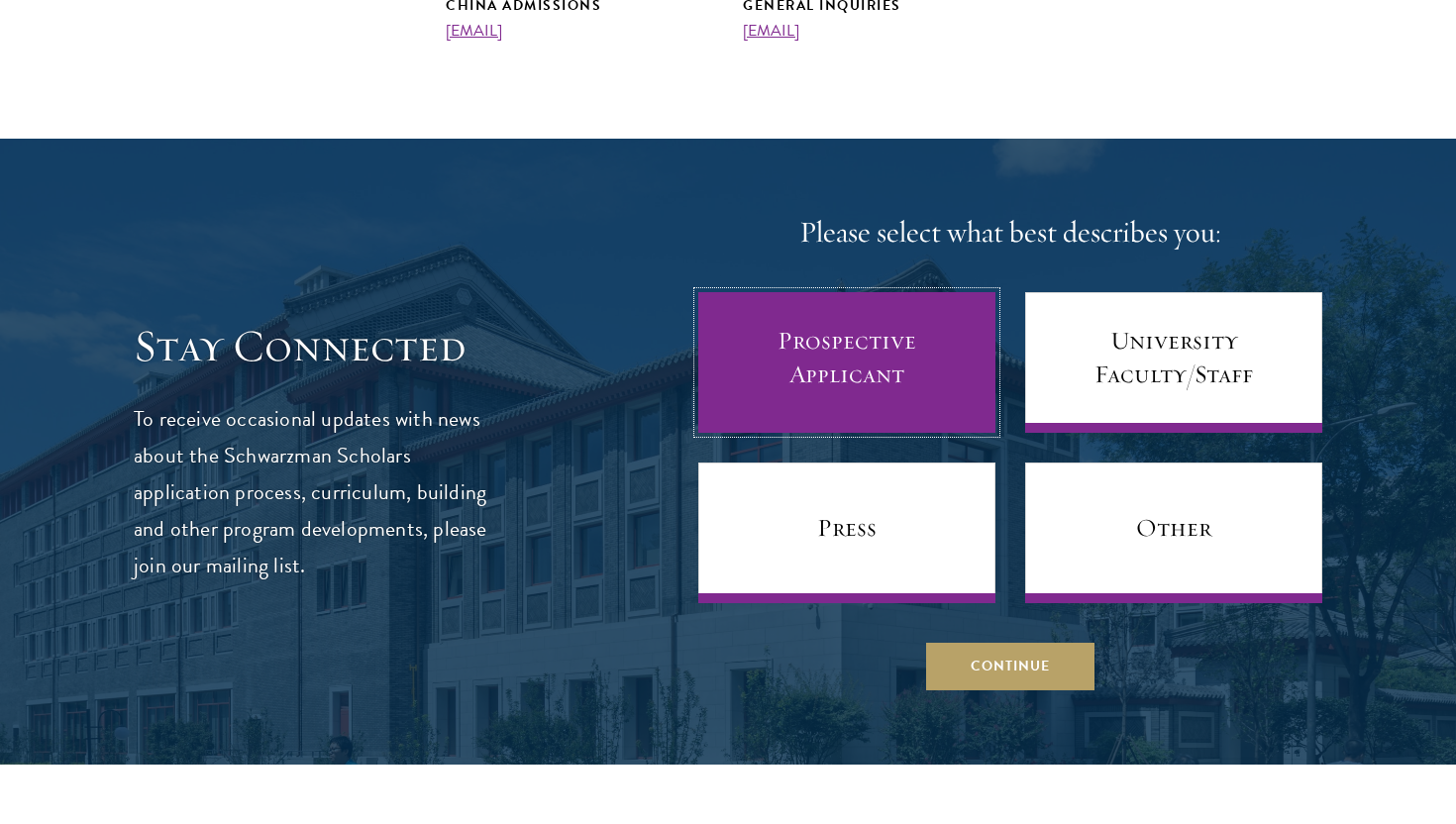 click on "Prospective Applicant" at bounding box center [847, 362] 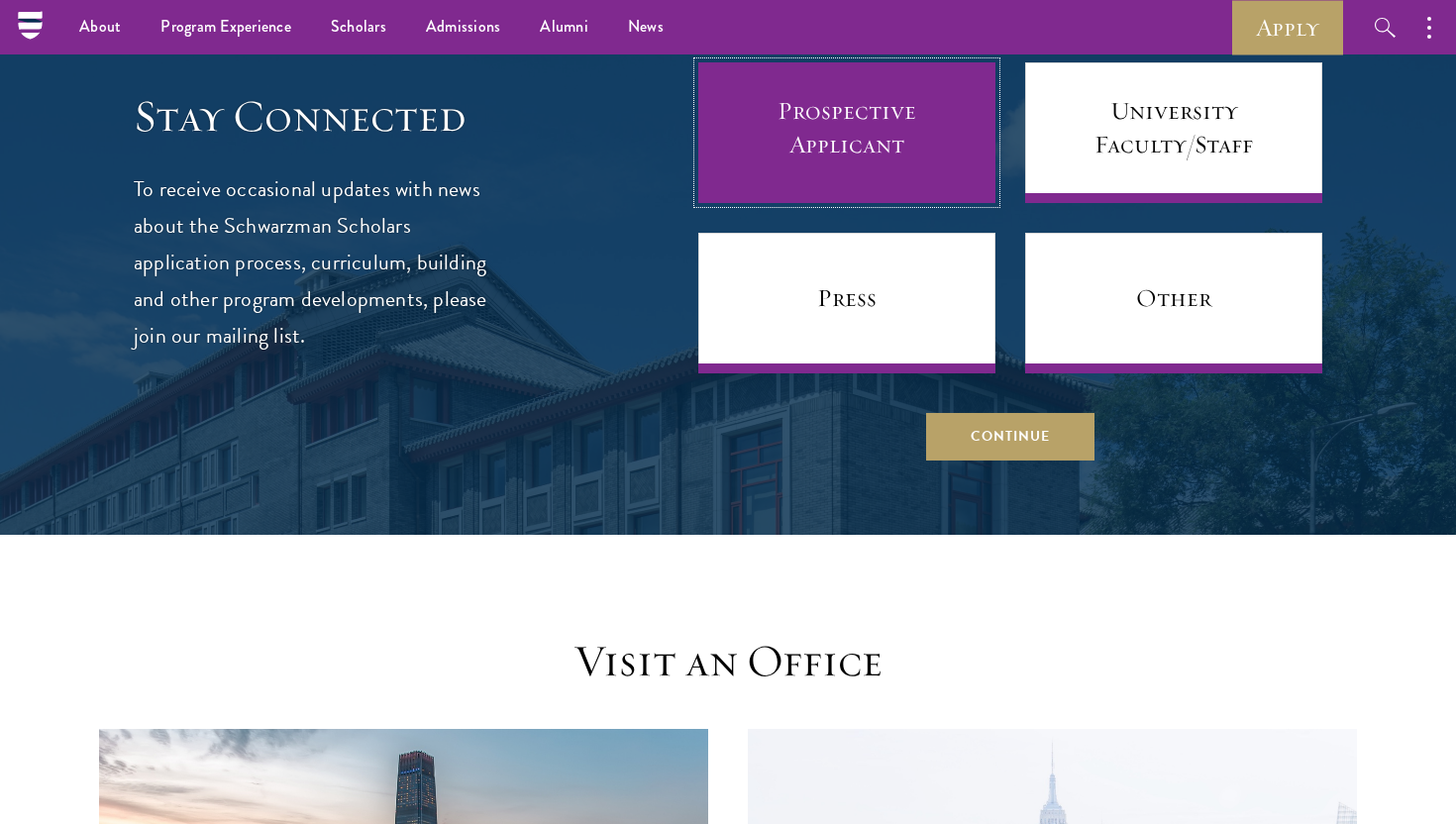 scroll, scrollTop: 1029, scrollLeft: 0, axis: vertical 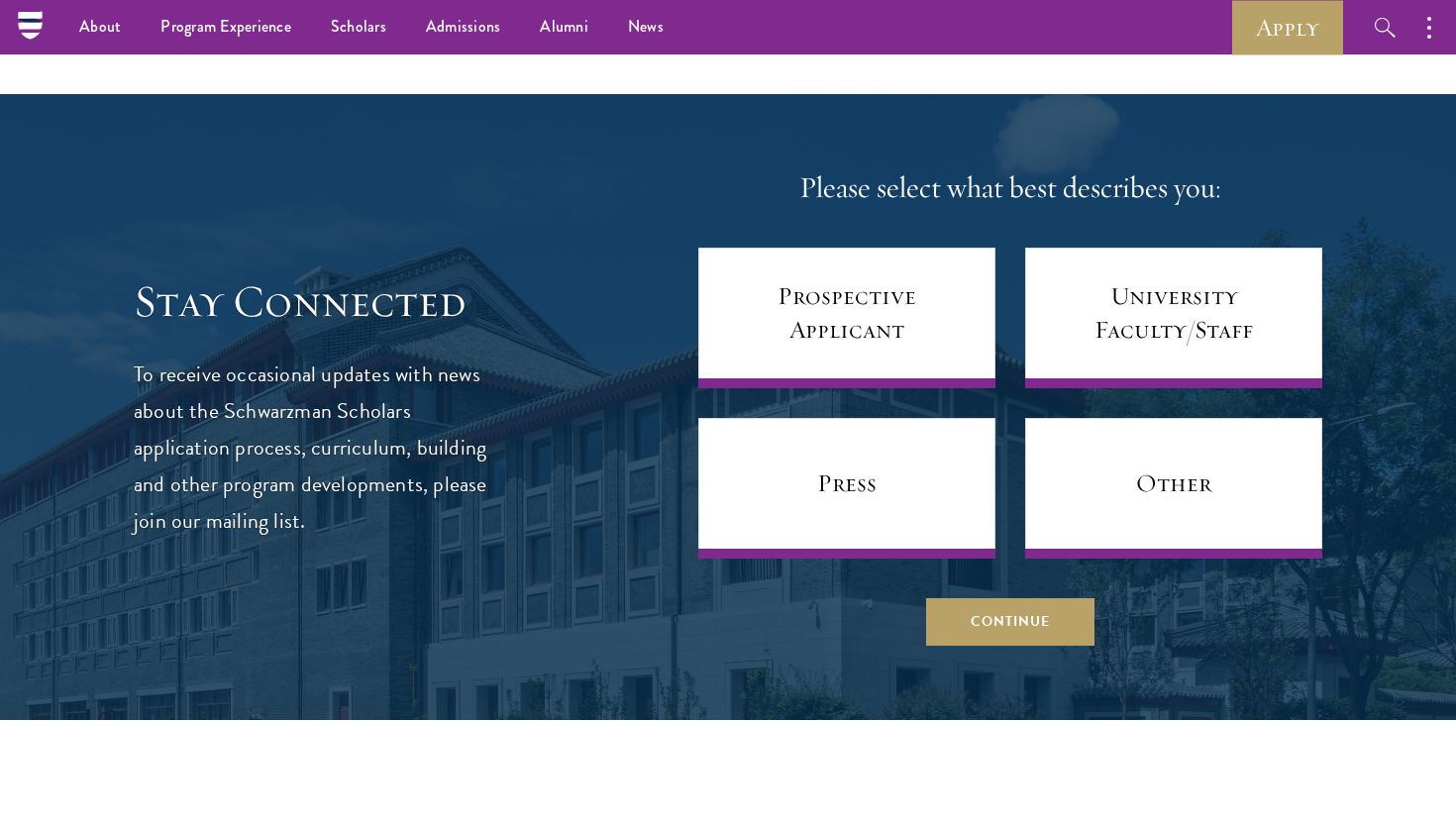 click on "Please select what best describes you:
Prospective Applicant
University Faculty/Staff
Press
Other
Continue" at bounding box center [1010, 407] 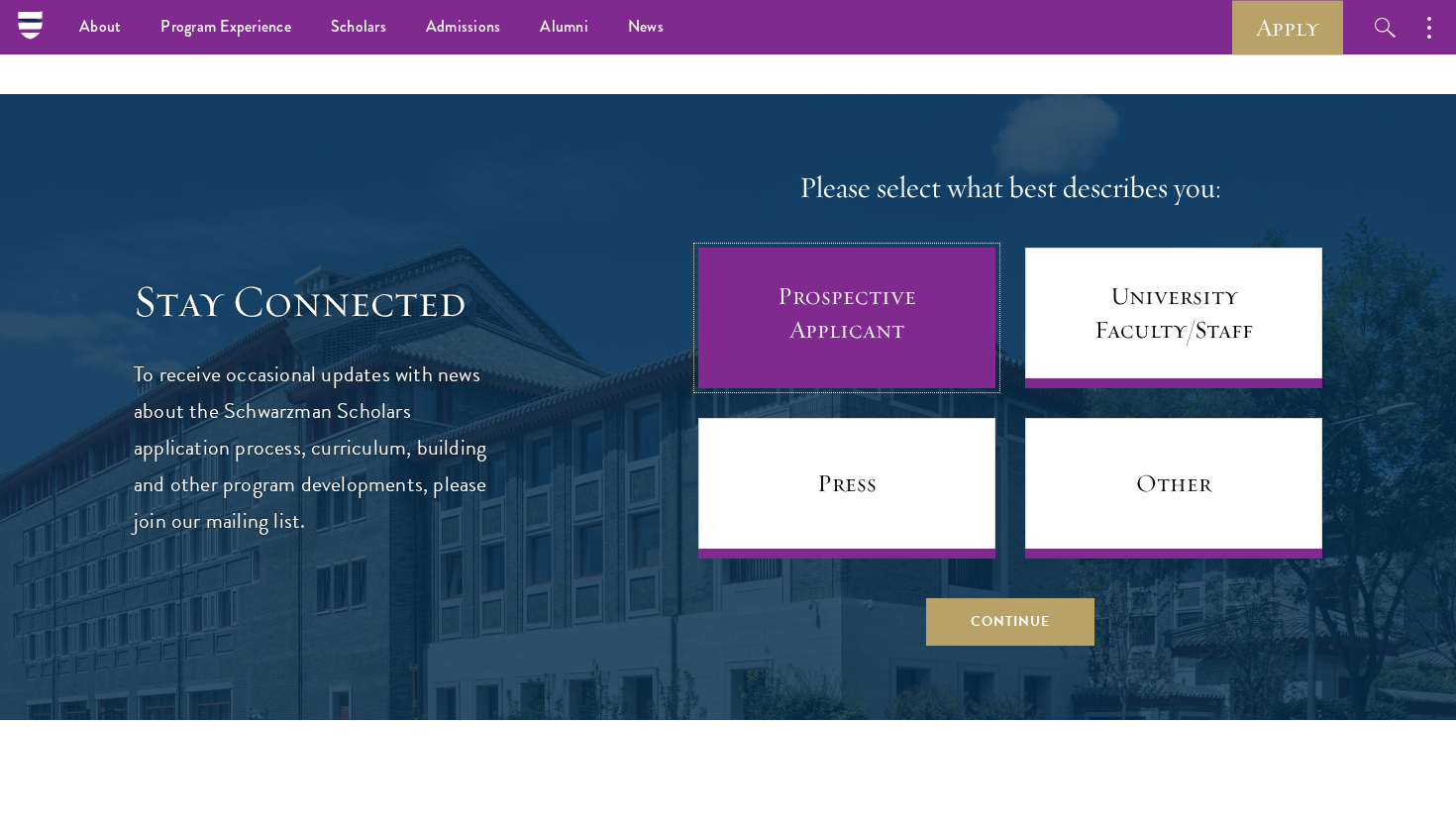 click on "Prospective Applicant" at bounding box center [847, 318] 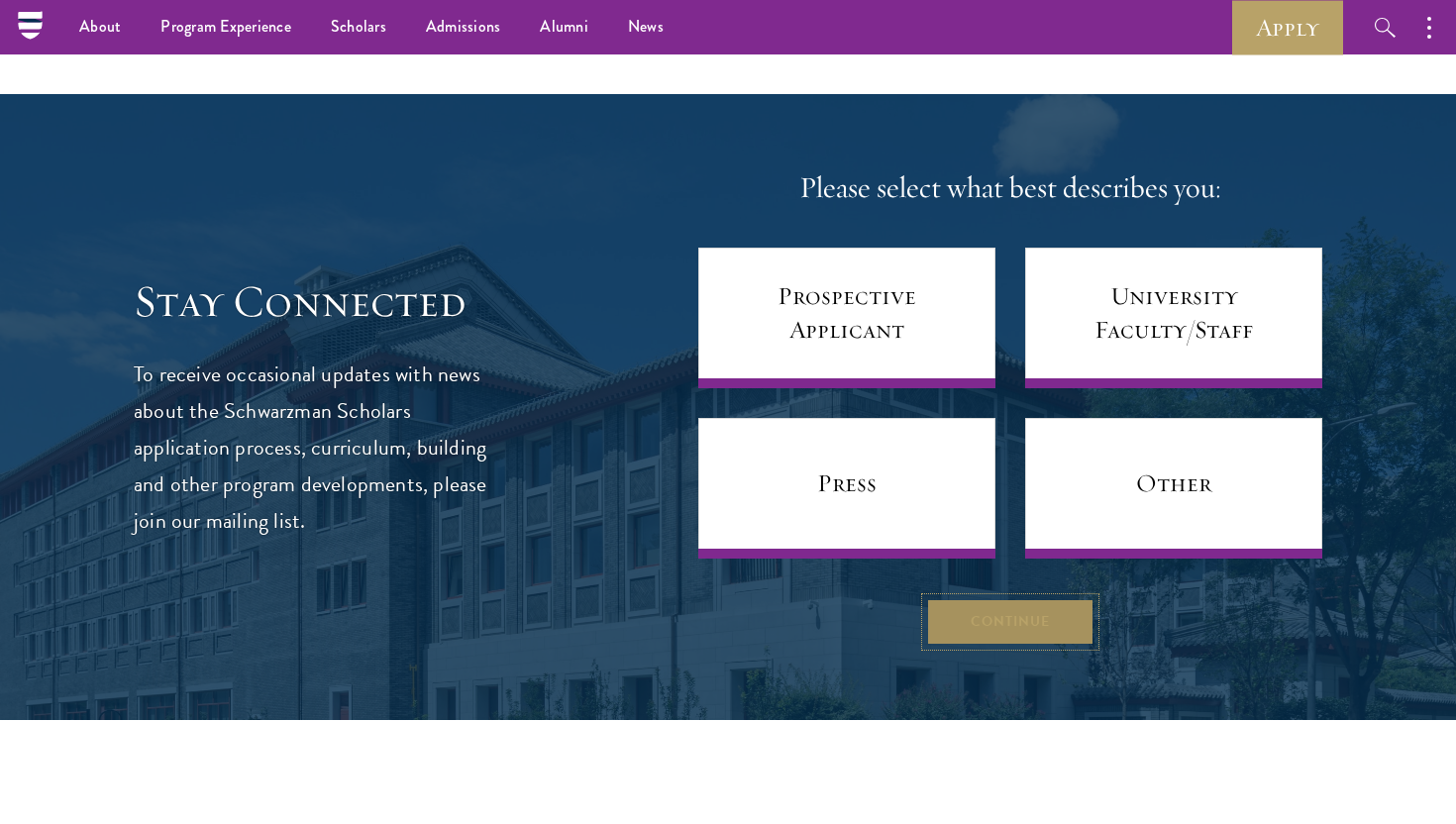 click on "Continue" at bounding box center (1010, 622) 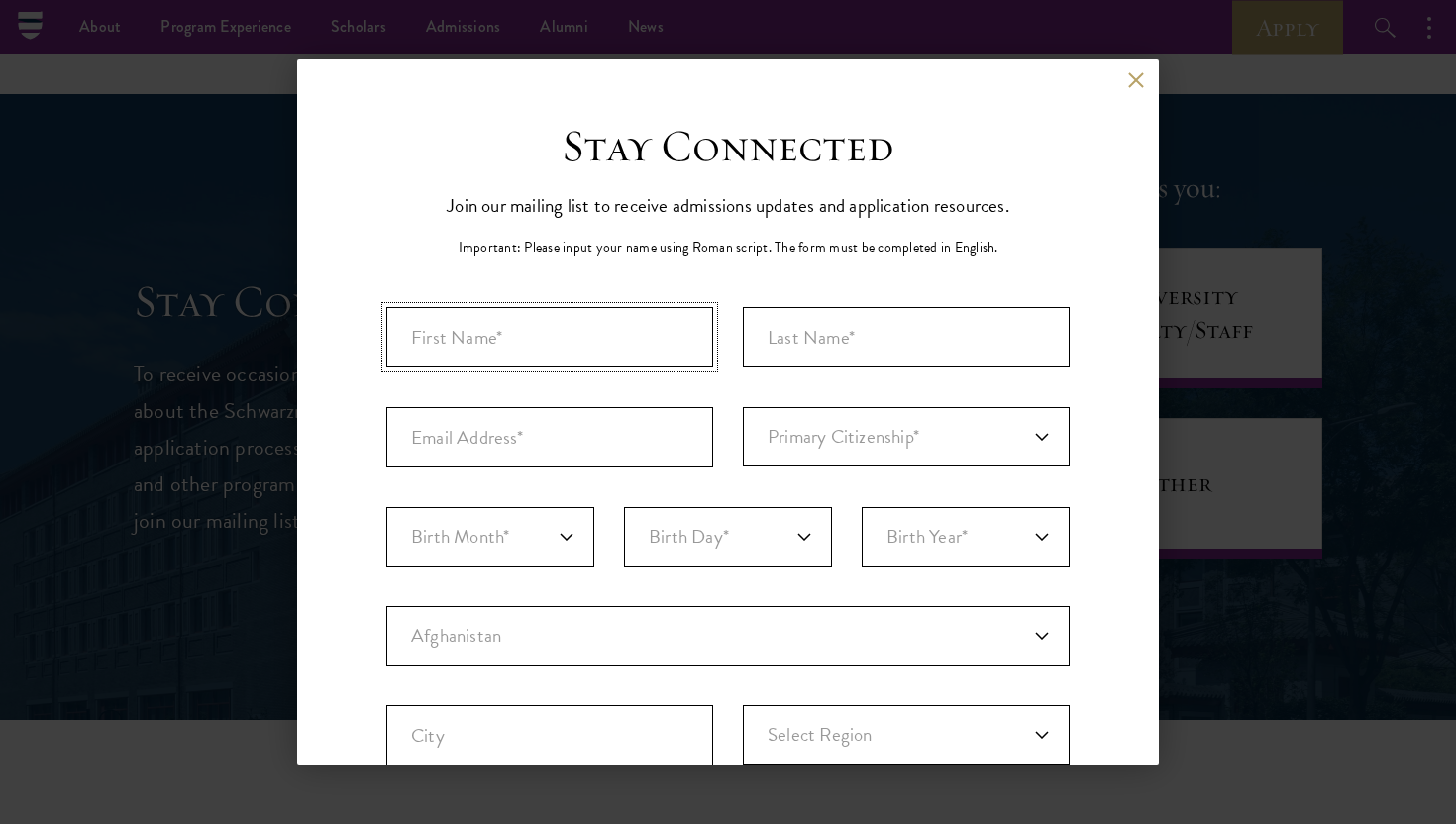click at bounding box center [550, 337] 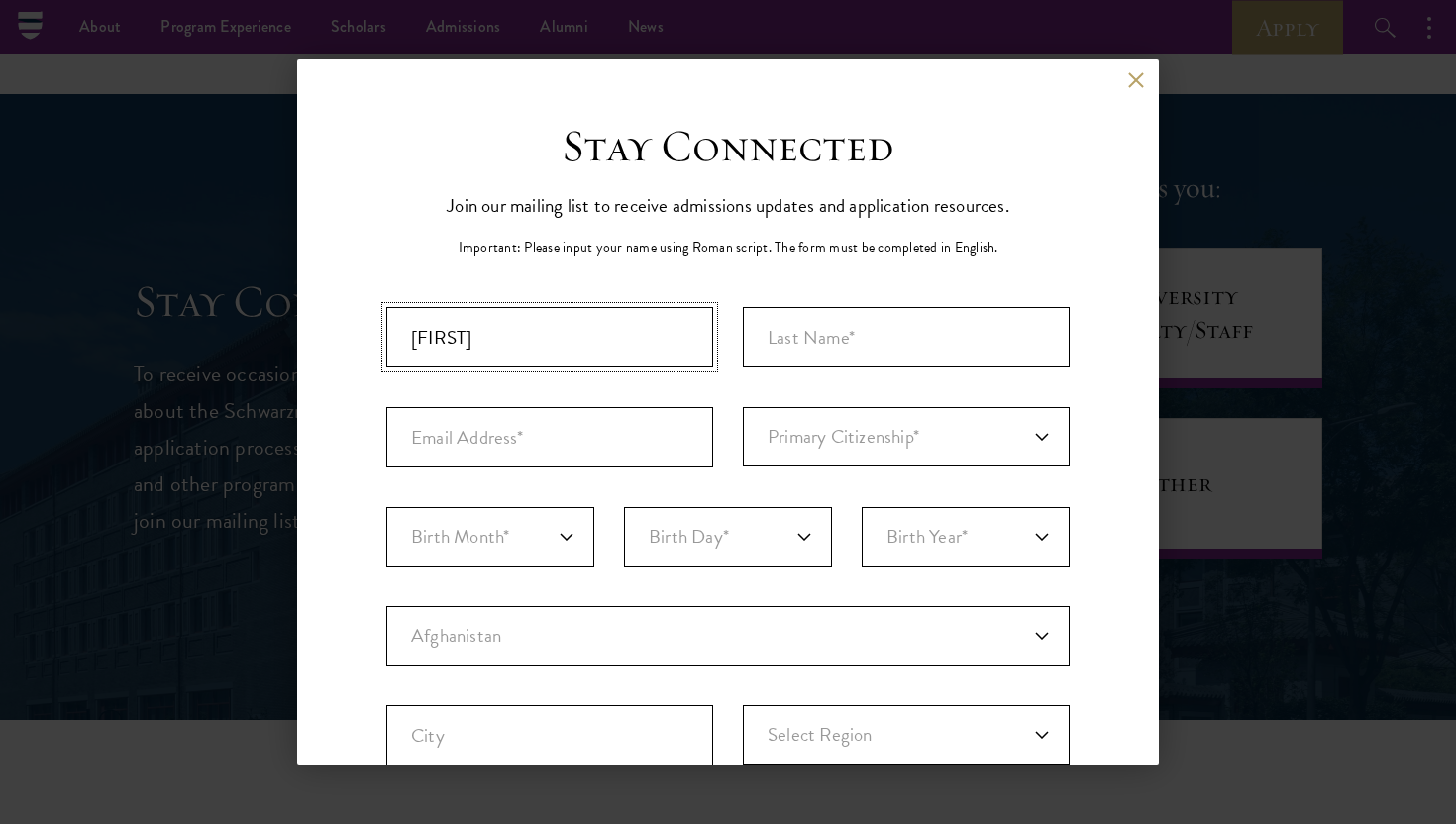 type on "[FIRST]" 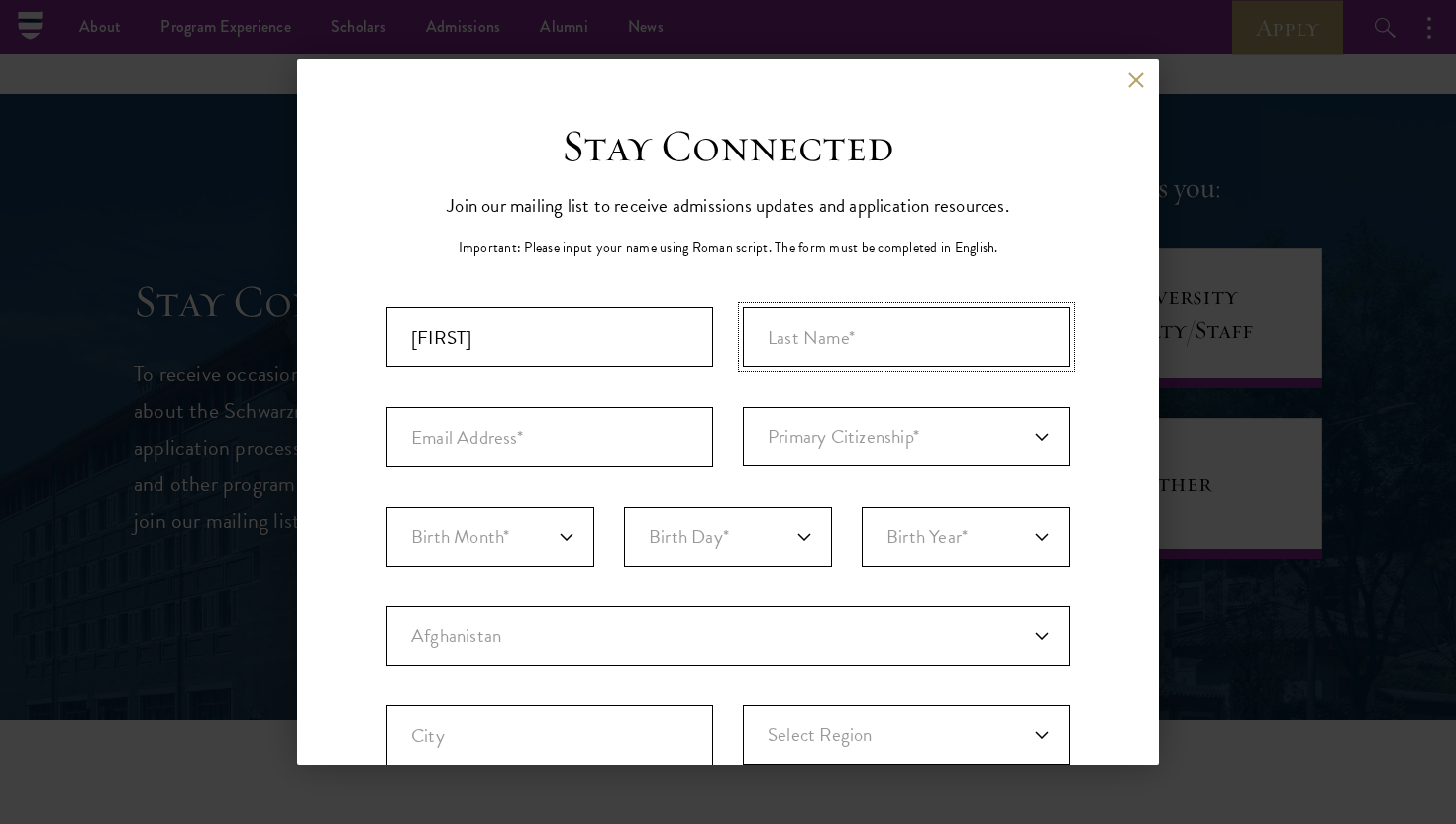click at bounding box center [906, 337] 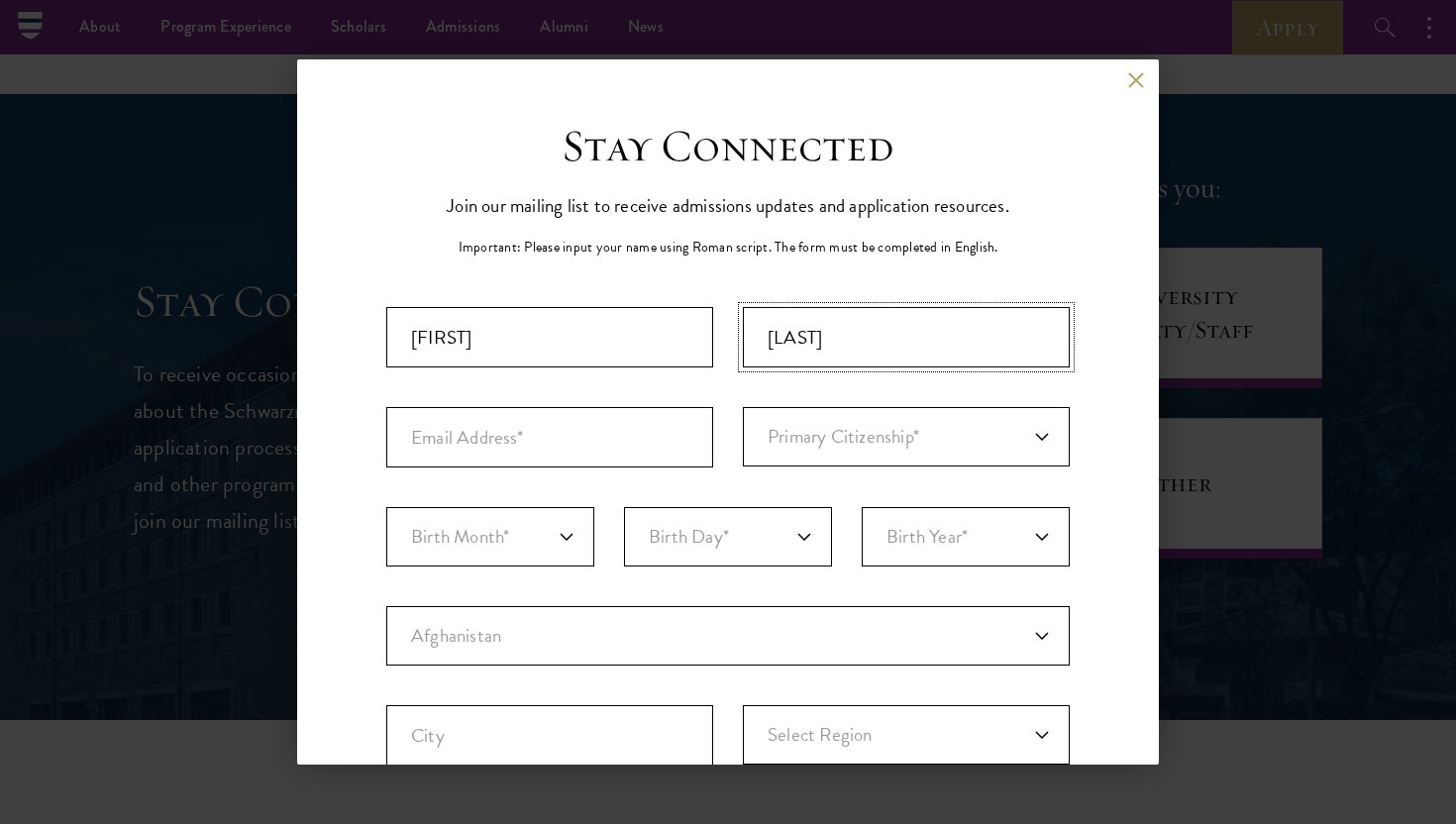 type on "[LAST]" 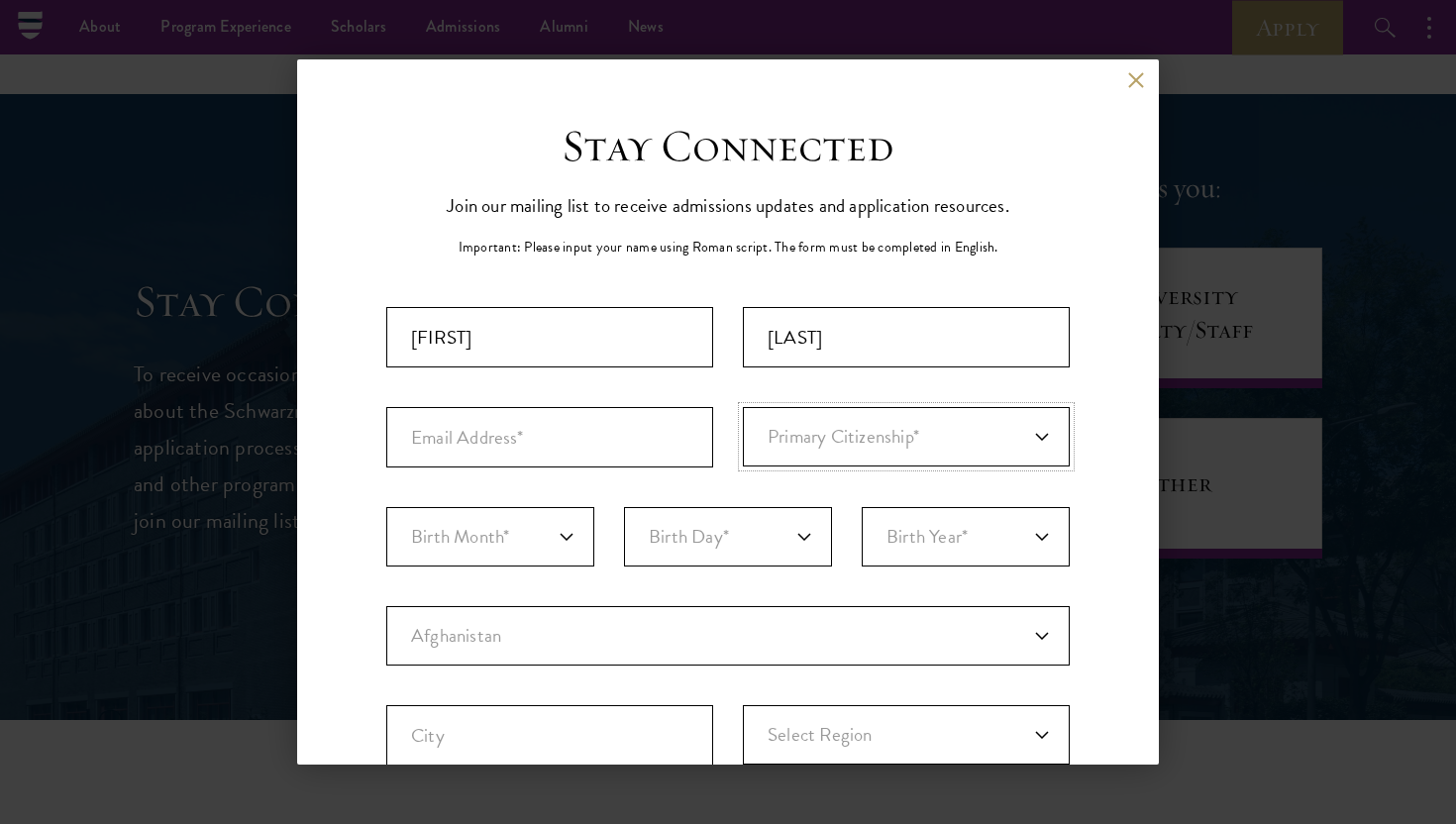 click on "Primary Citizenship* Afghanistan Aland Islands Albania Algeria Andorra Angola Anguilla Antigua and Barbuda Argentina Armenia Aruba Ashmore and Cartier Islands Australia Austria Azerbaijan Bahamas, The Bahrain Bangladesh Barbados Bassas Da India Belarus Belgium Belize Benin Bermuda Bhutan Bolivia Bonaire, Sint Eustatius, and Saba Bosnia and Herzegovina Botswana Bouvet Island Brazil British Indian Ocean Territory British Virgin Islands Brunei Bulgaria Burkina Faso Burundi Cambodia Cameroon Canada Cape Verde Cayman Islands Central African Republic Chad Chile Christmas Island Clipperton Island Cocos Islands (Keeling Islands) Colombia Comoros Congo (Brazzaville) Congo (Kinshasa) Cook Islands Coral Sea Islands Costa Rica Cote D'Ivoire Croatia Cuba Curacao Cyprus Czech Republic Denmark Djibouti Dominica Dominican Republic Ecuador Egypt El Salvador Equatorial Guinea Eritrea Estonia Ethiopia Europa Island Falkland Islands (Islas Malvinas) Faroe Islands Federated States of Micronesia Fiji Finland Foreign/Unknown France" at bounding box center (906, 437) 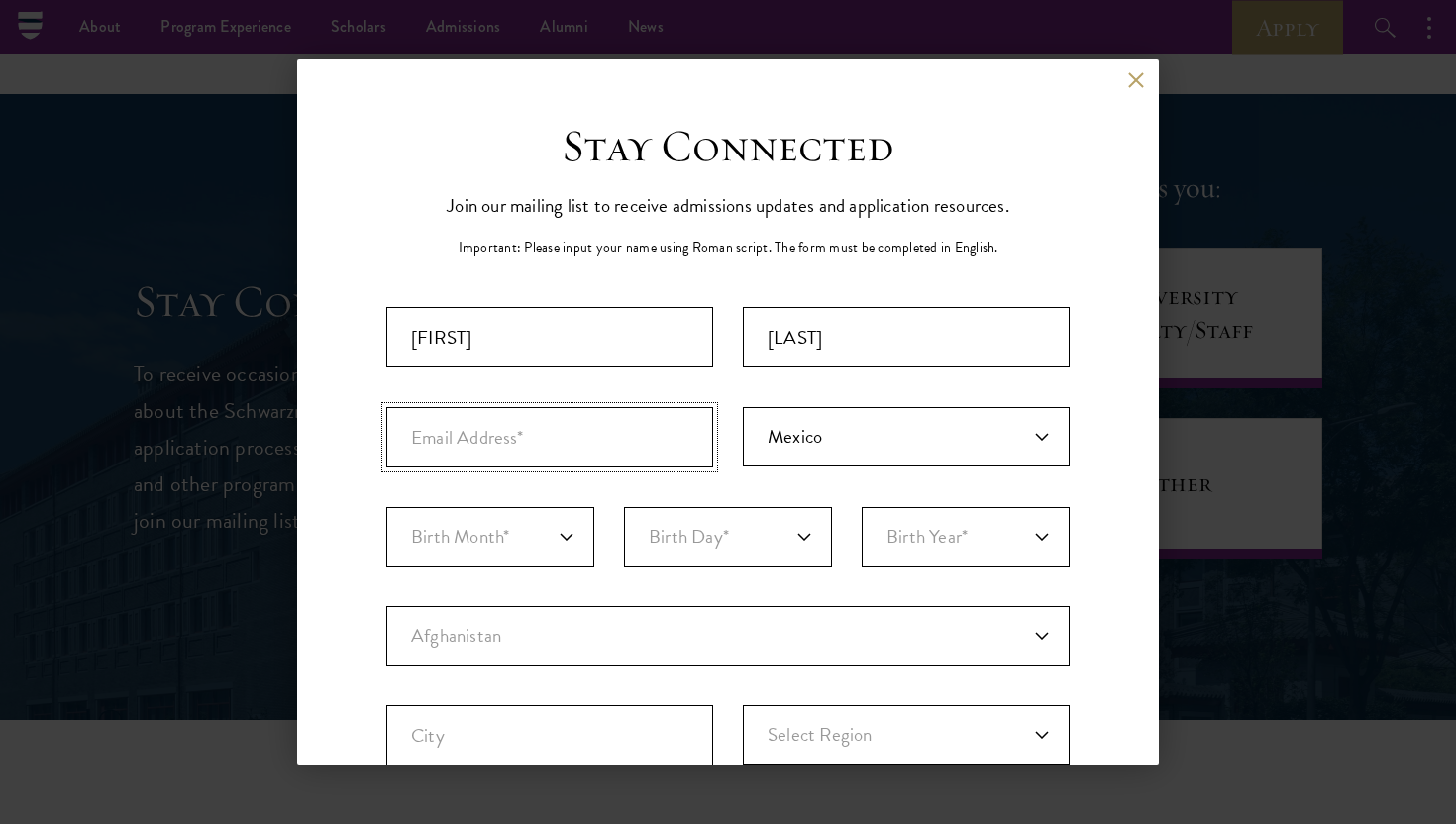 click at bounding box center (550, 437) 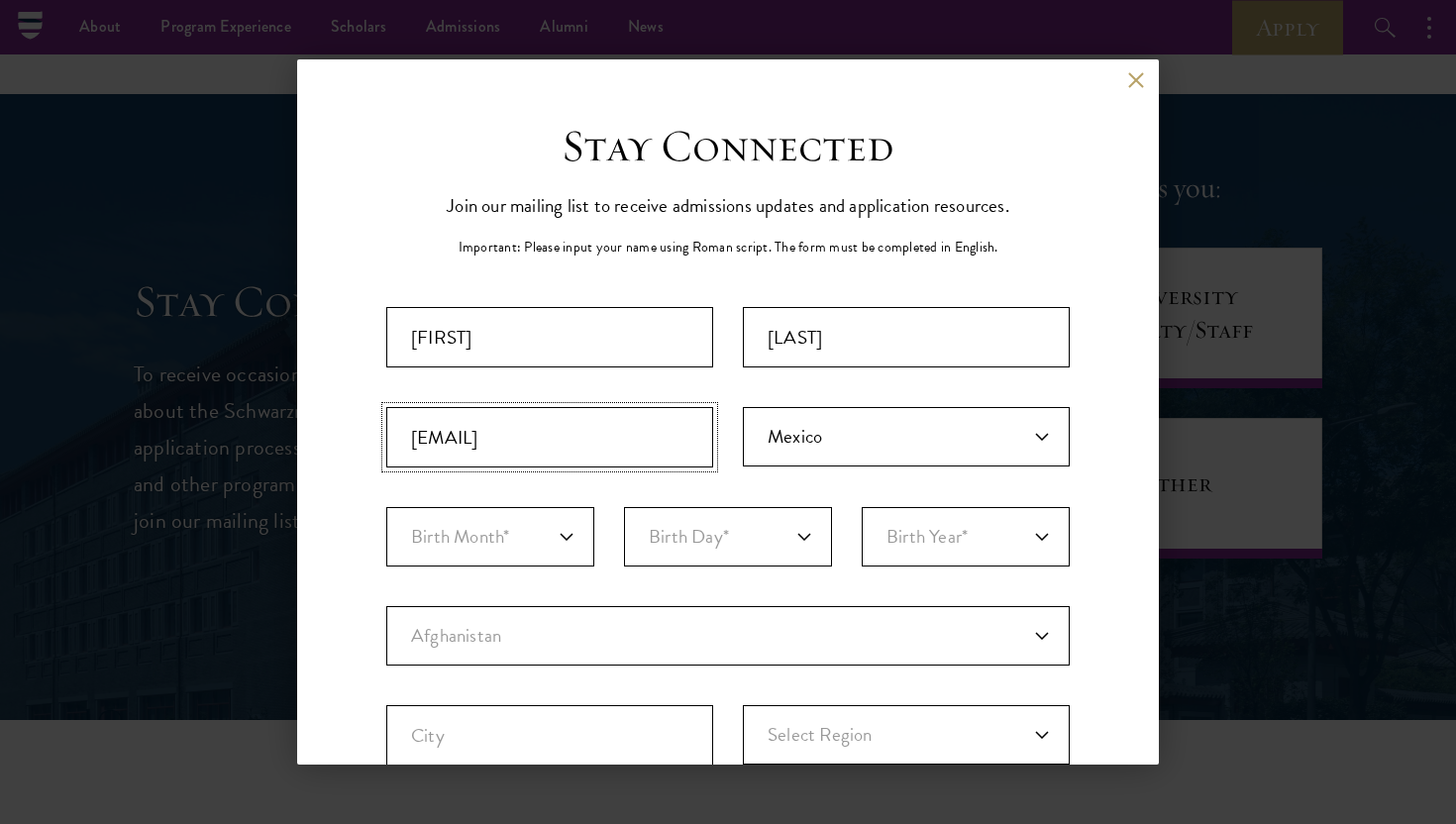 type on "[EMAIL]" 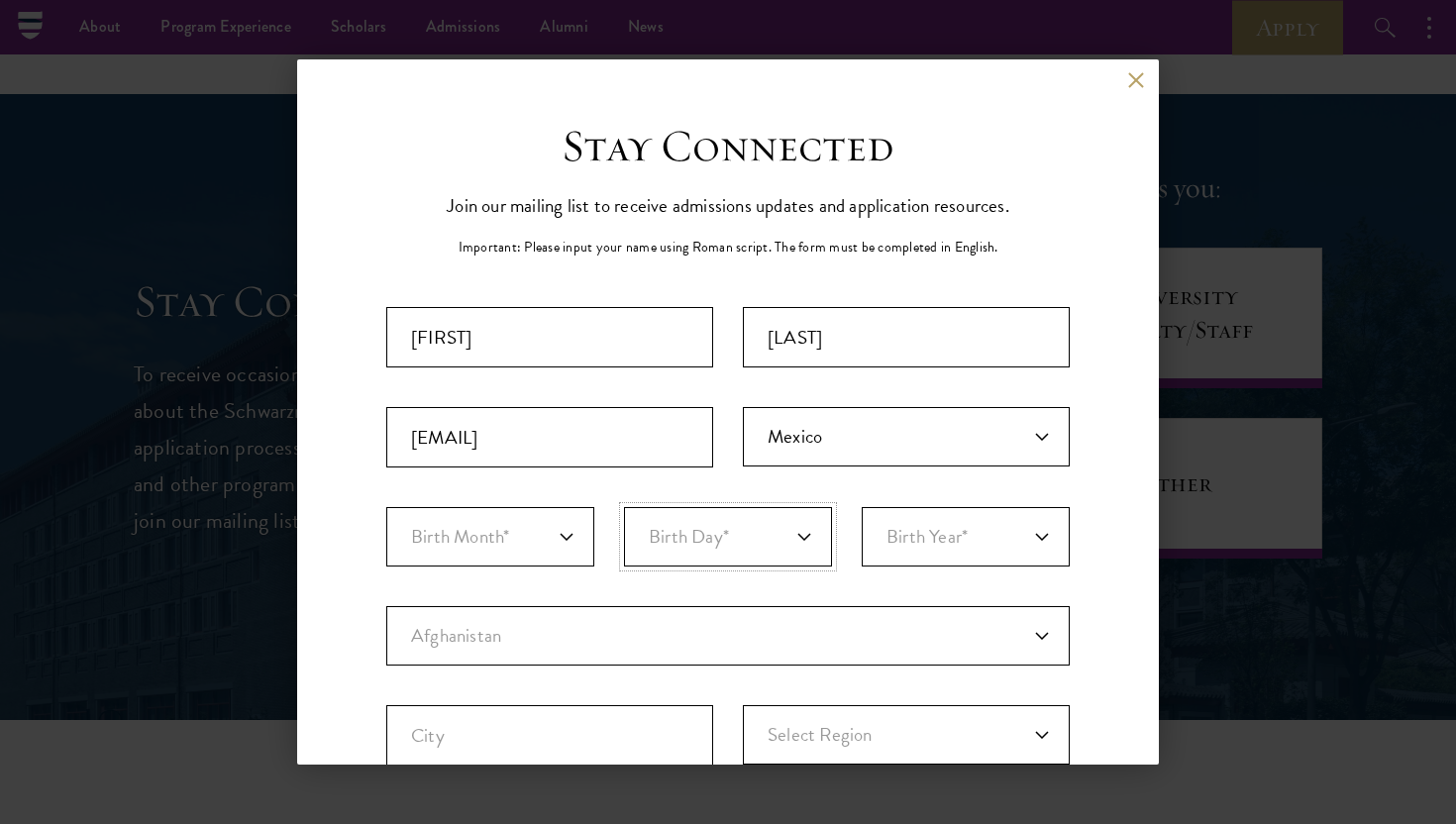 click on "Birth Day* 1 2 3 4 5 6 7 8 9 10 11 12 13 14 15 16 17 18 19 20 21 22 23 24 25 26 27 28 29 30 31" at bounding box center [728, 537] 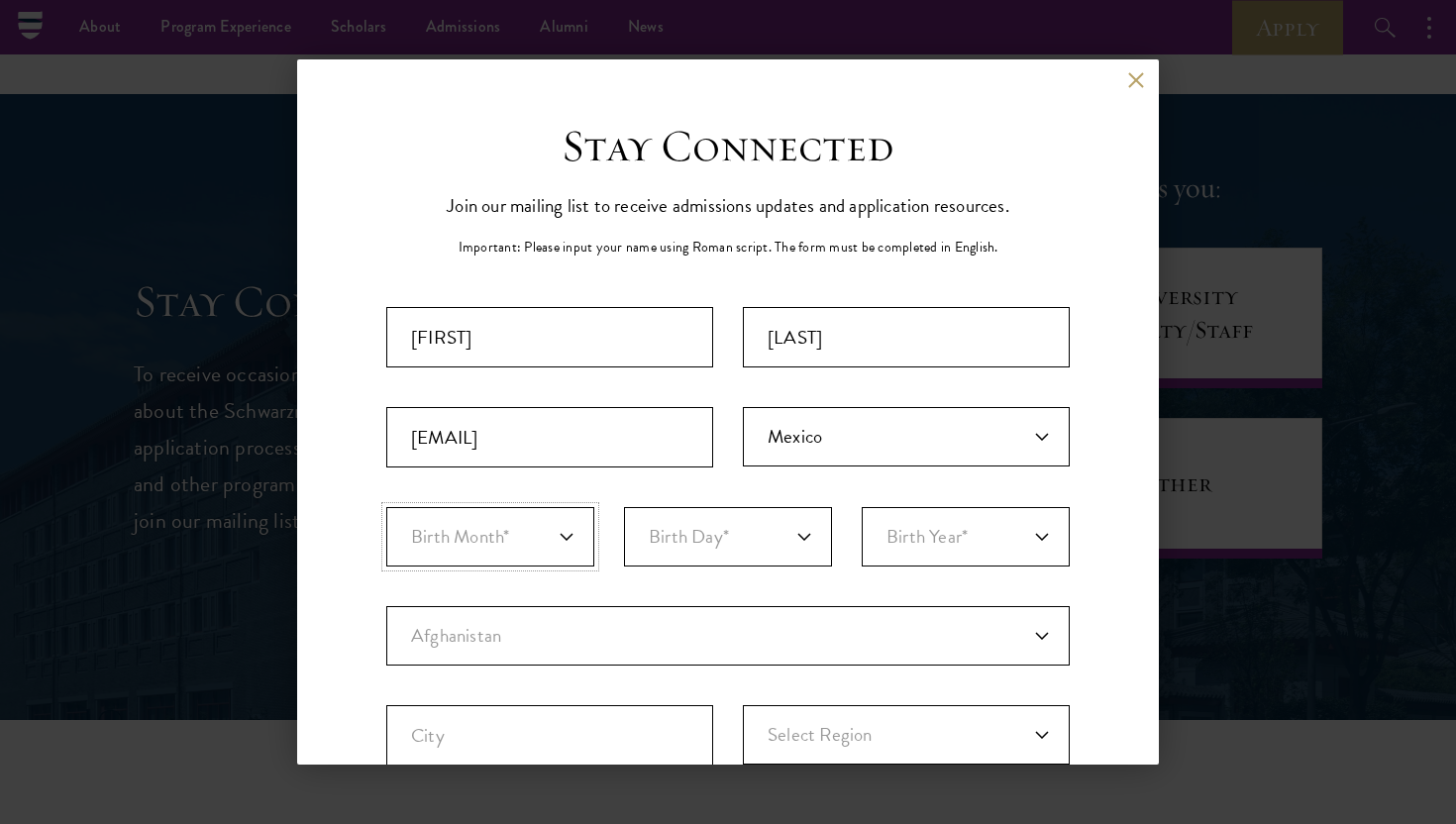click on "Birth Month* January February March April May June July August September October November December" at bounding box center (490, 537) 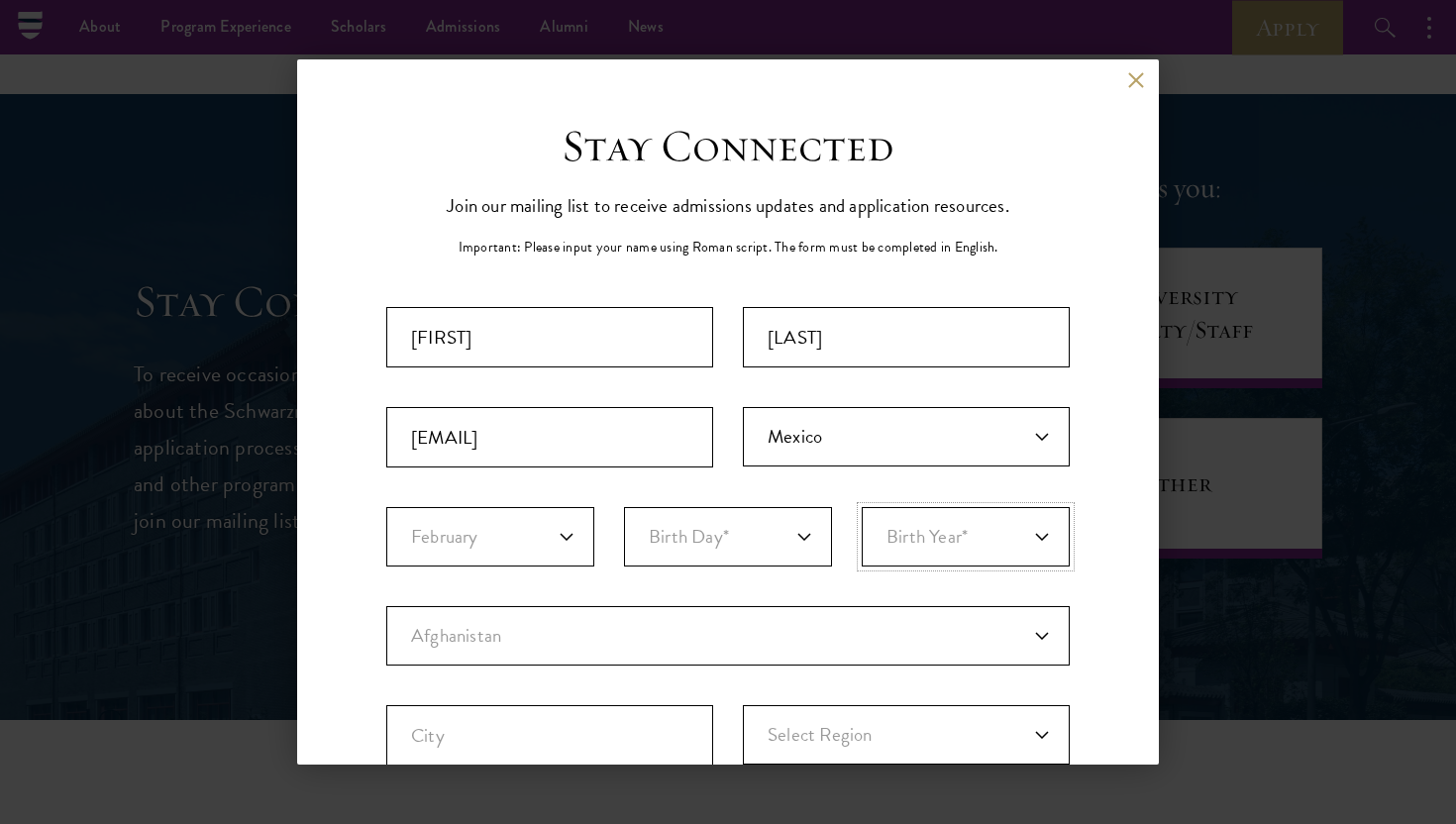 drag, startPoint x: 738, startPoint y: 512, endPoint x: 951, endPoint y: 545, distance: 215.54118 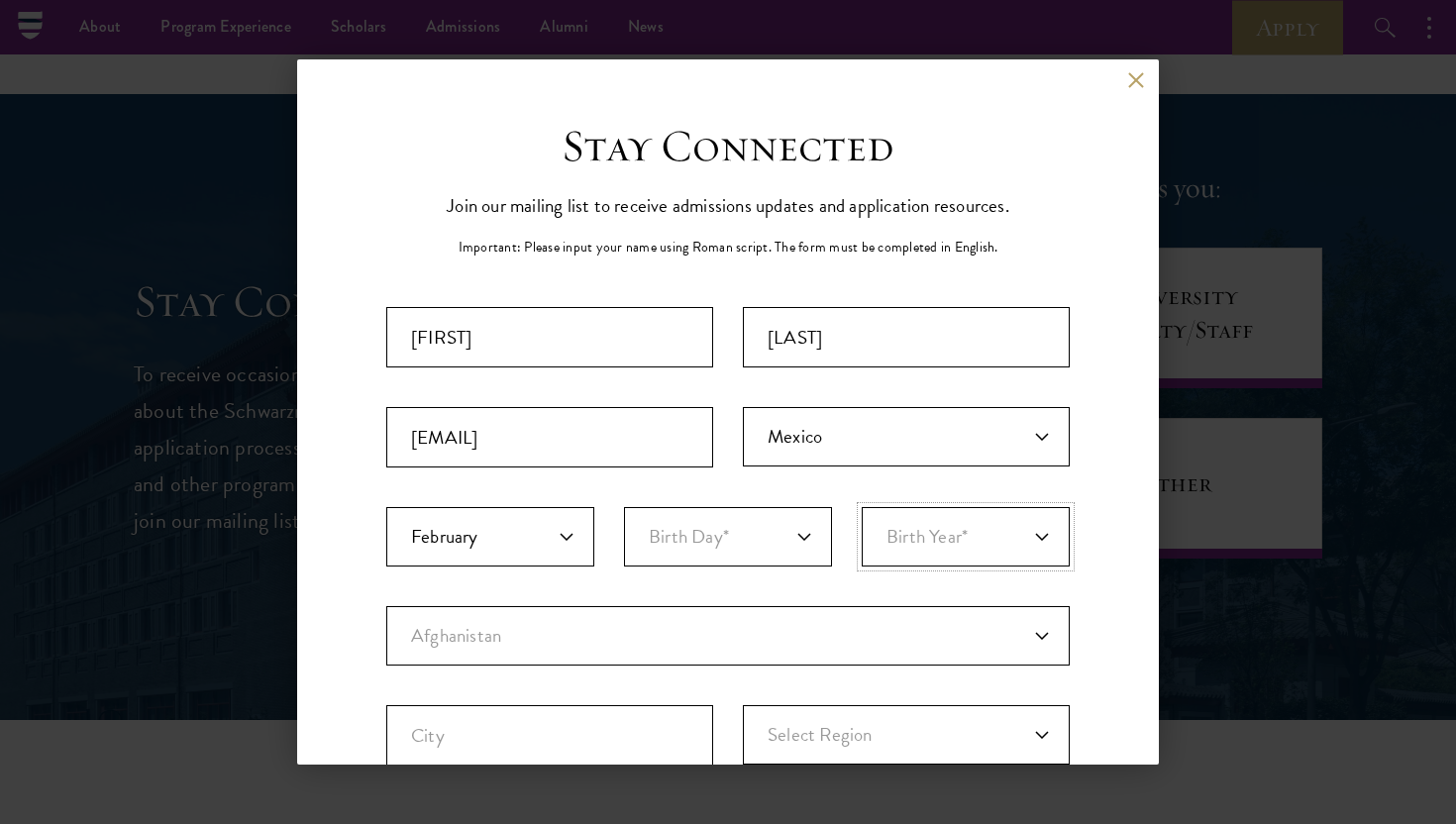 select on "2003" 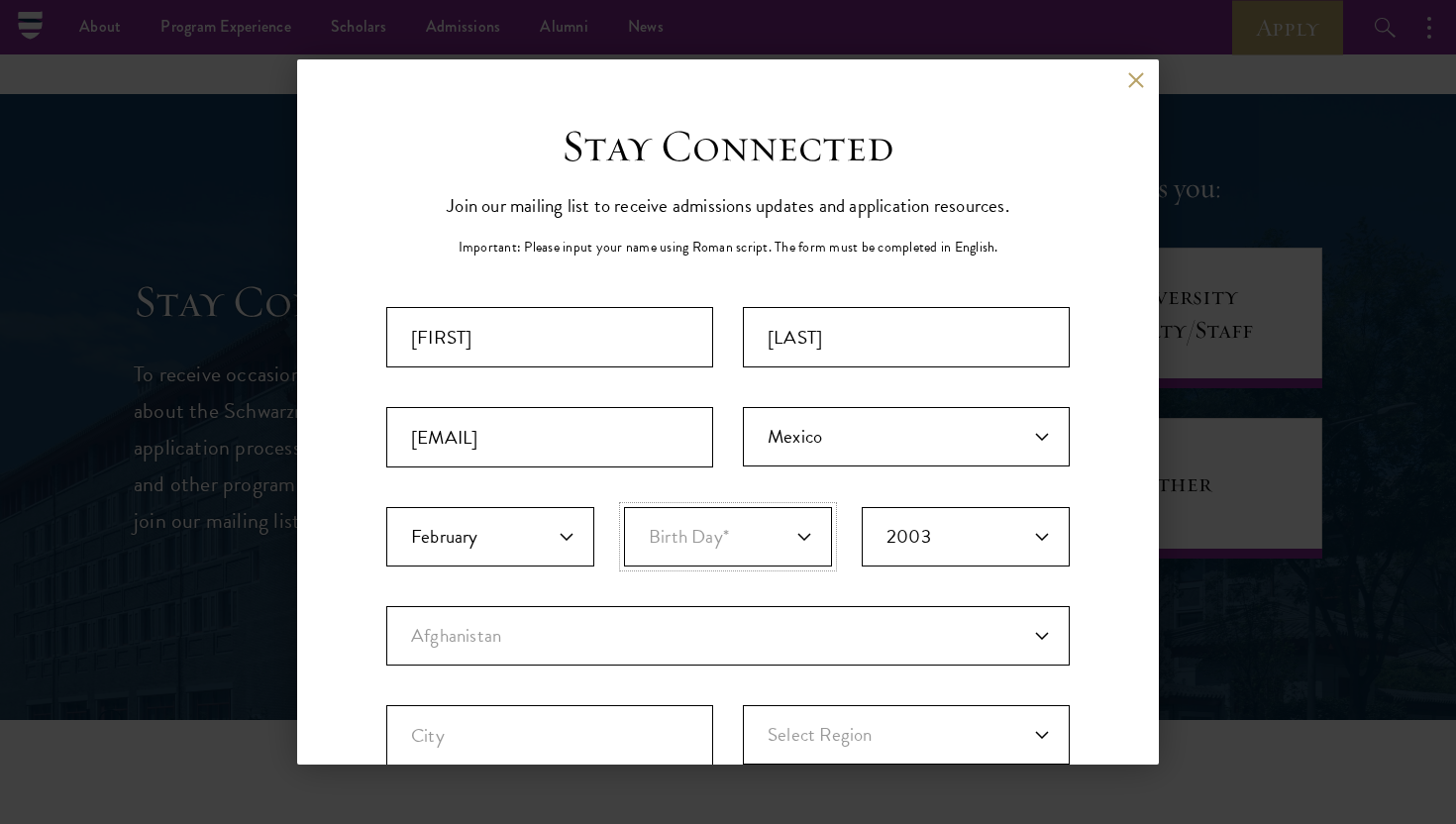 click on "Birth Day* 1 2 3 4 5 6 7 8 9 10 11 12 13 14 15 16 17 18 19 20 21 22 23 24 25 26 27 28 29 30 31" at bounding box center [728, 537] 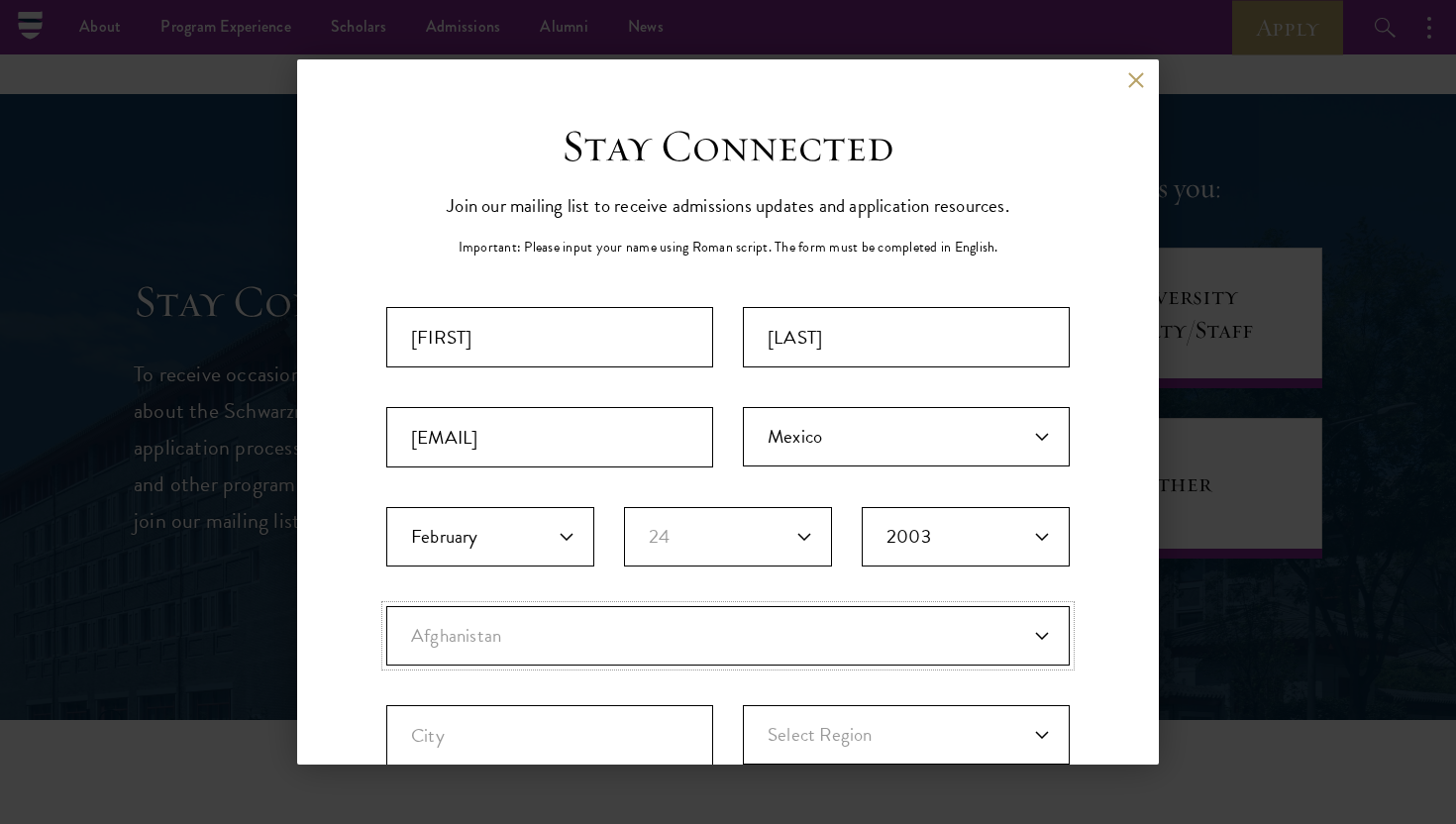 click on "Current Country Afghanistan Aland Islands Albania Algeria Andorra Angola Anguilla Antigua and Barbuda Argentina Armenia Aruba Ashmore and Cartier Islands Australia Austria Azerbaijan Bahamas, The Bahrain Bangladesh Barbados Bassas Da India Belarus Belgium Belize Benin Bermuda Bhutan Bolivia Bonaire, Sint Eustatius, and ... Bosnia and Herzegovina Botswana Bouvet Island Brazil British Indian Ocean Territory British Virgin Islands Brunei Bulgaria Burkina Faso Burundi Cambodia Cameroon Canada Cape Verde Cayman Islands Central African Republic Chad Chile China Christmas Island Clipperton Island Cocos Islands (Keeling Islands) Colombia Comoros Congo (Brazzaville) Congo (Kinshasa) Cook Islands Coral Sea Islands Costa Rica Cote D'Ivoire Croatia Cuba Curacao Cyprus Czech Republic Denmark Djibouti Dominica Dominican Republic Ecuador Egypt El Salvador Equatorial Guinea Eritrea Estonia Eswatini Ethiopia Europa Island Falkland Islands (Islas Malvi... Faroe Islands Federated States of Micronesia Fiji Finland France Gabon" at bounding box center (728, 636) 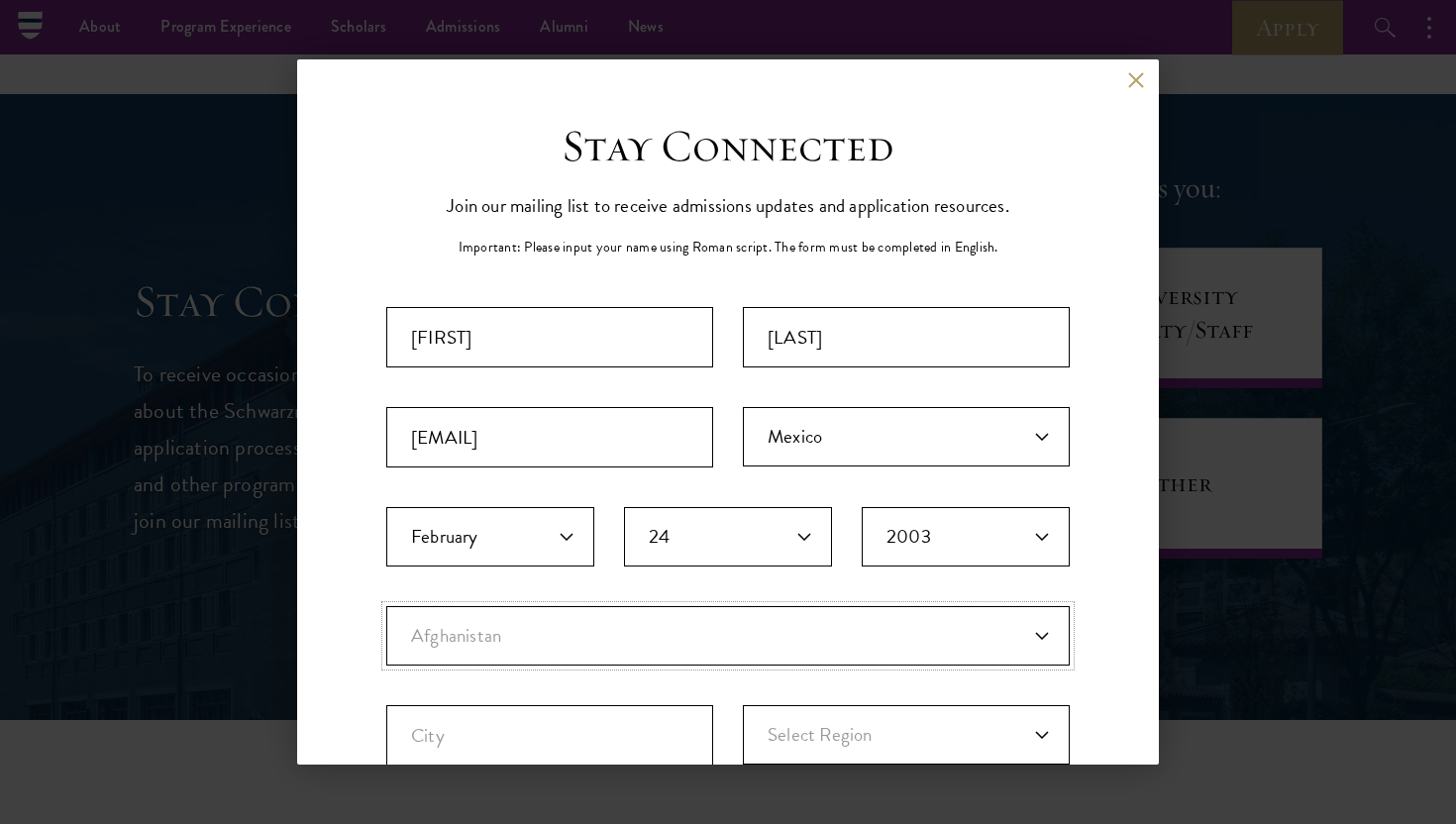select on "MX" 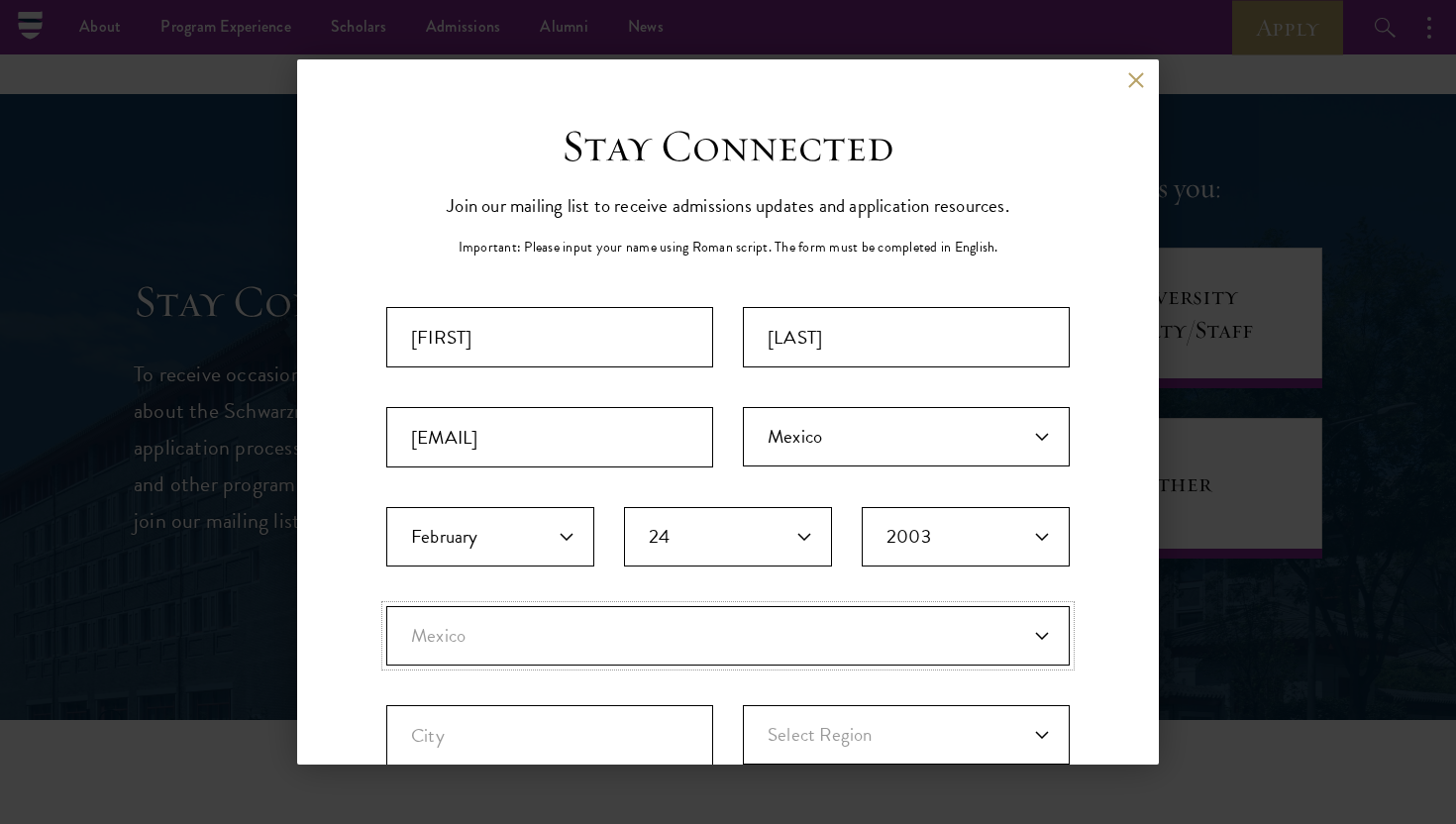 select 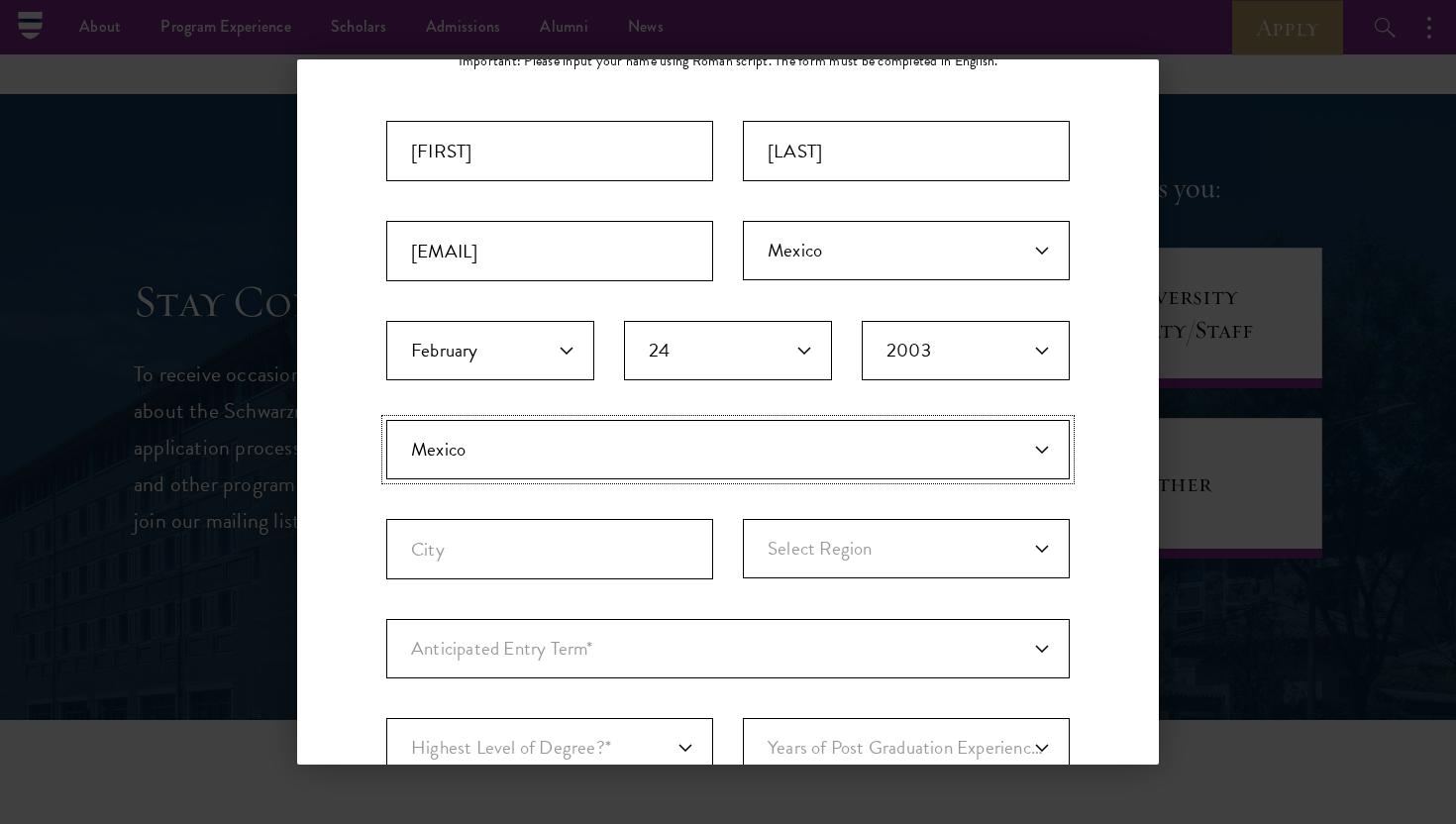 scroll, scrollTop: 205, scrollLeft: 0, axis: vertical 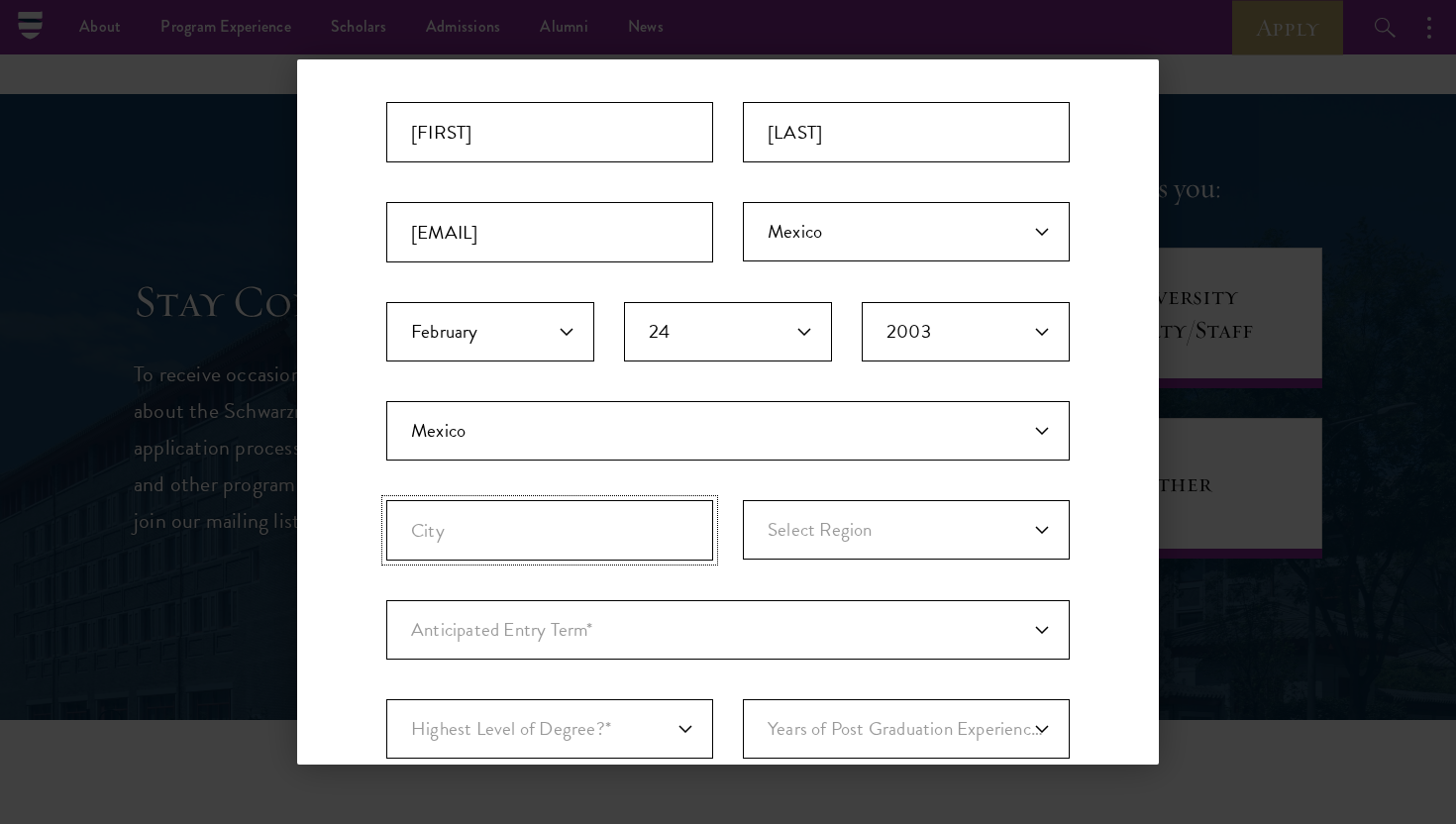 click on "City" at bounding box center [550, 530] 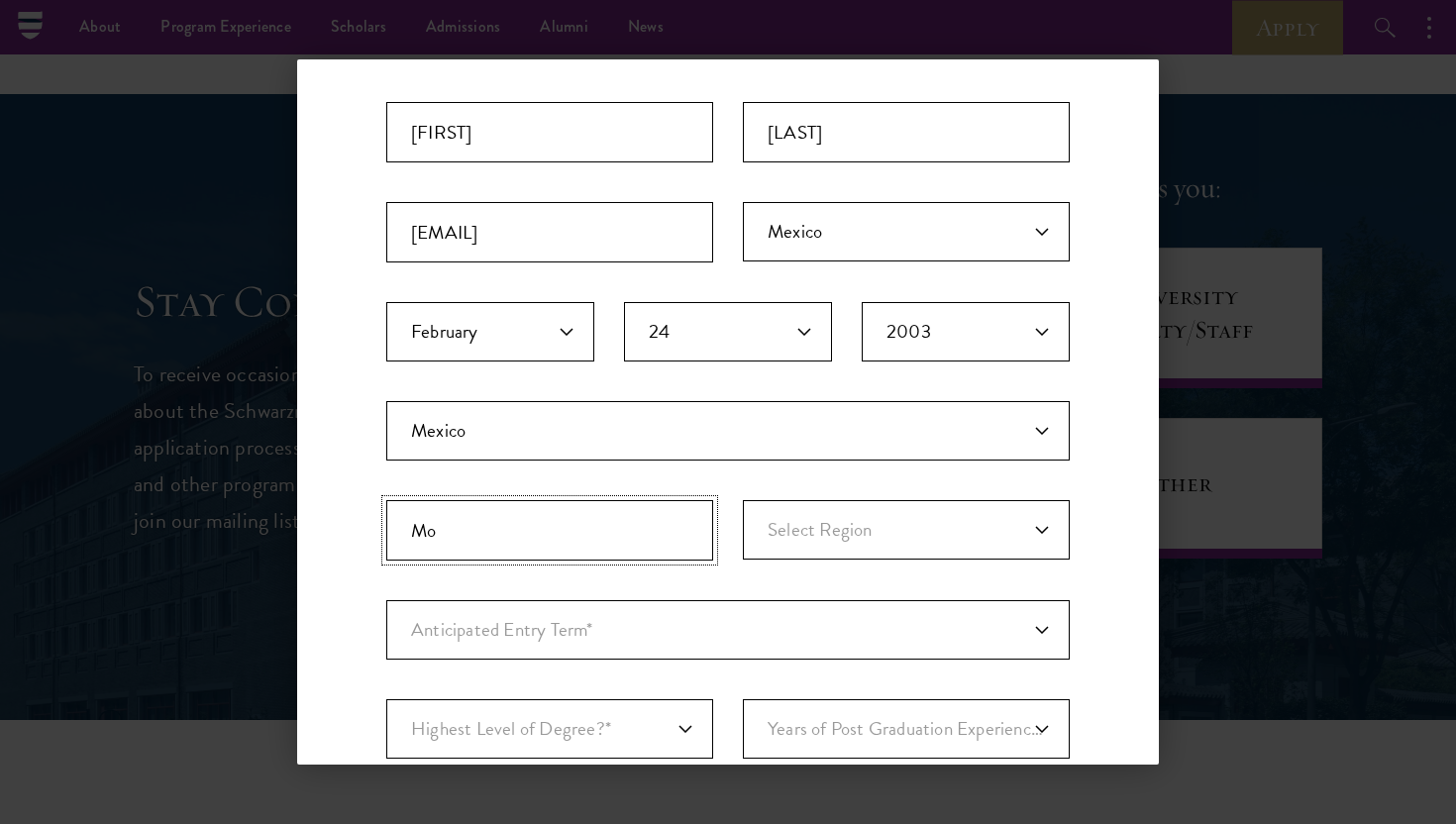 type on "M" 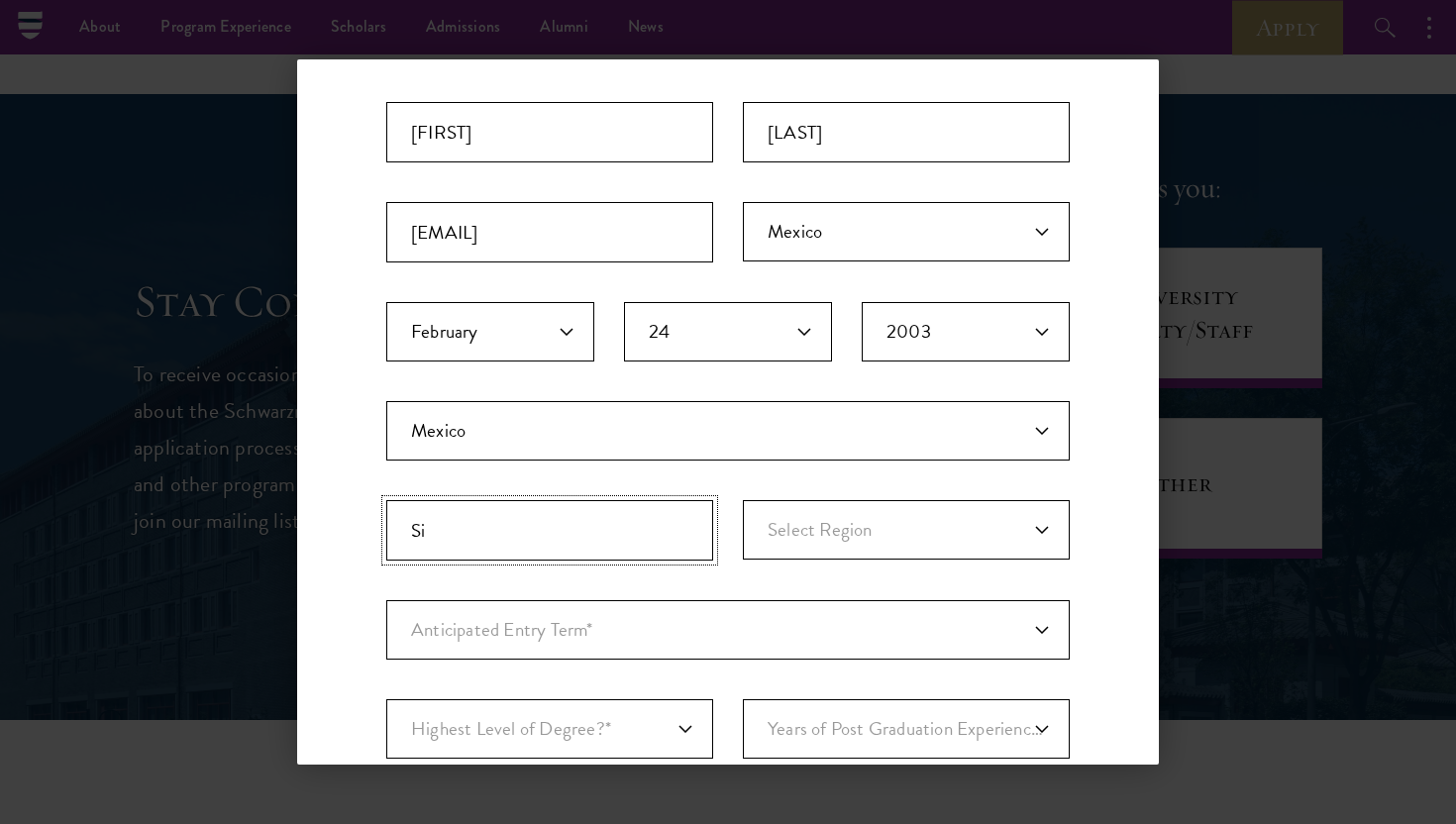type on "S" 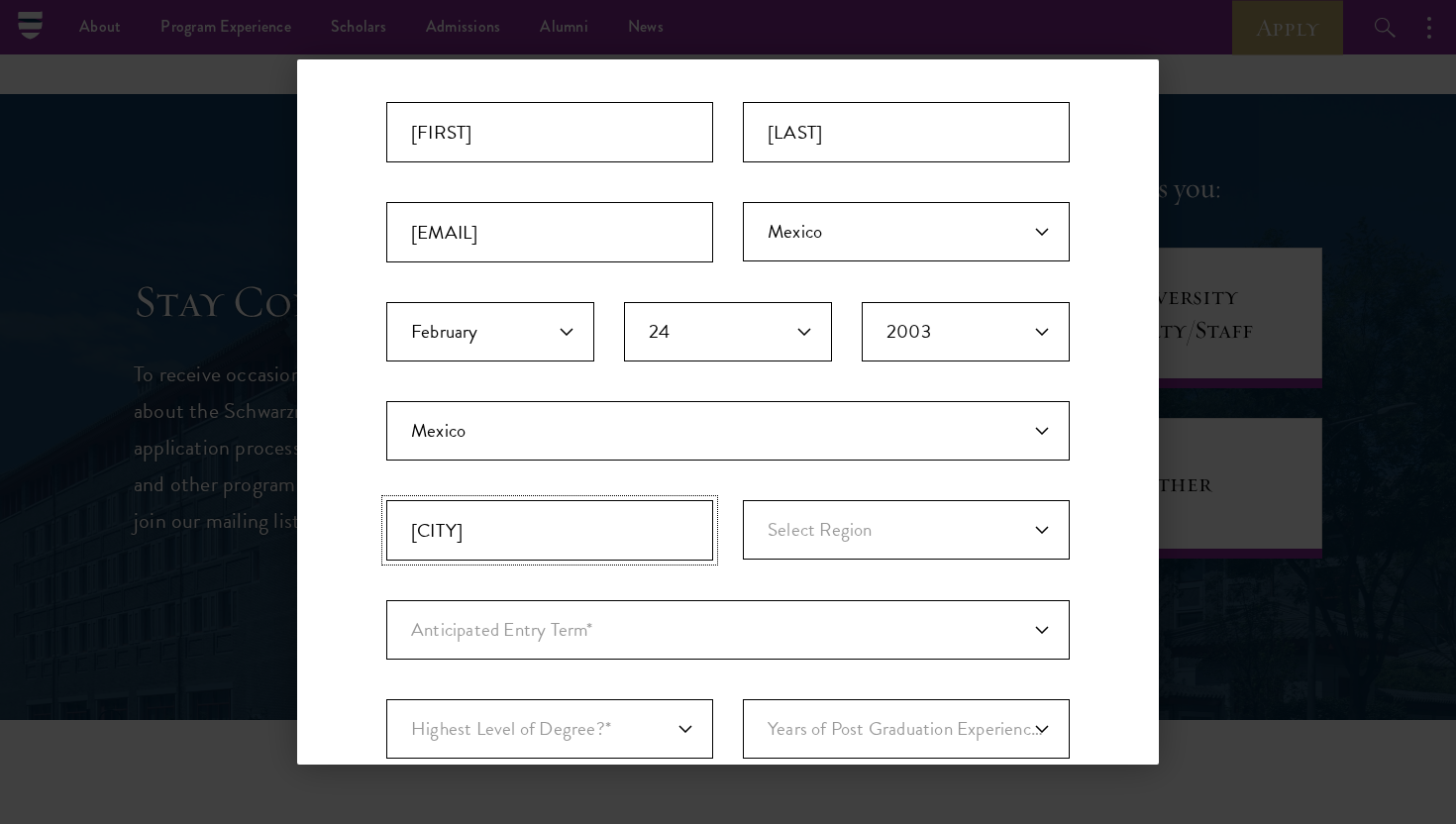 type on "Culiacán" 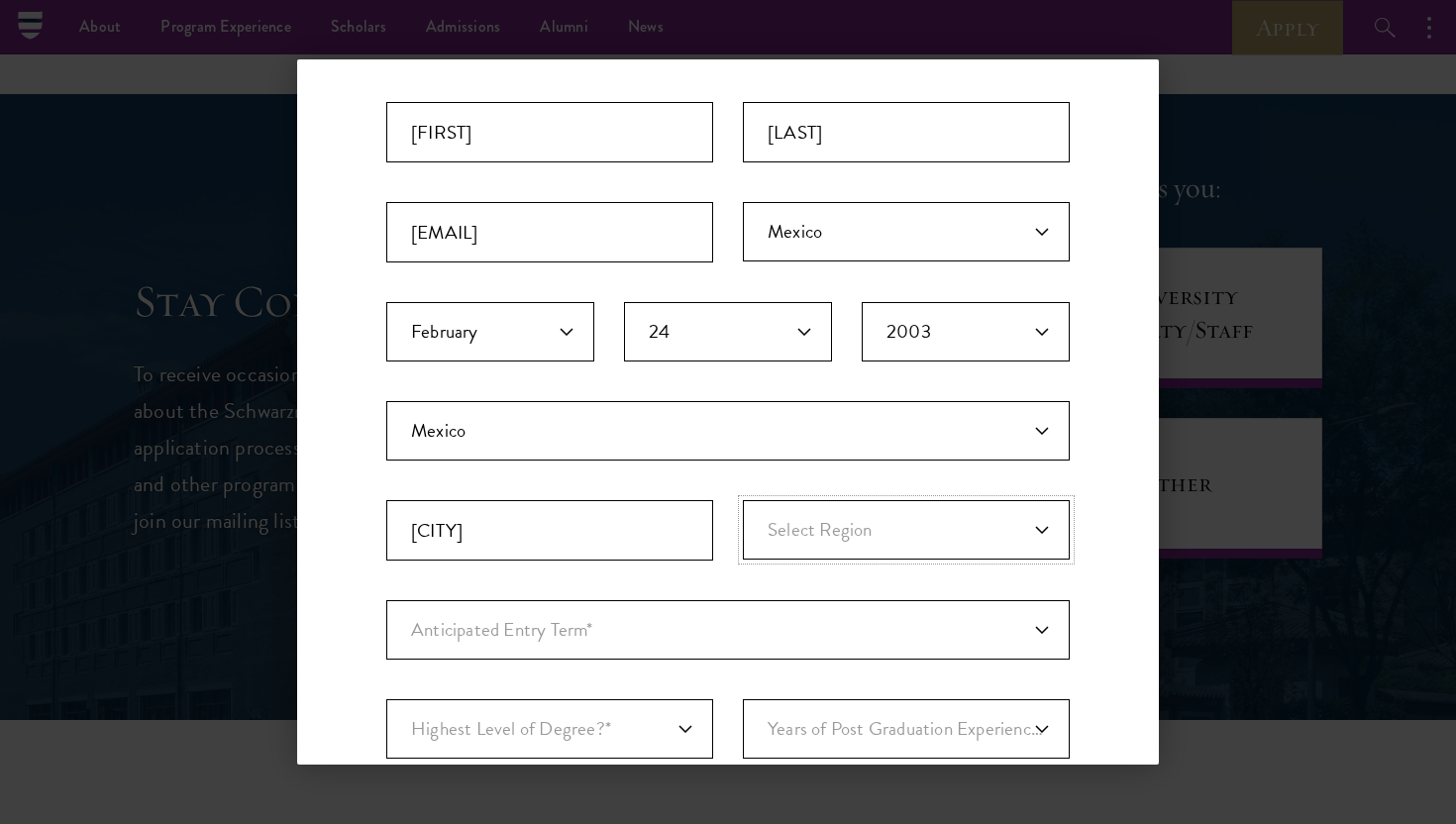 click on "Select Region Aguascalientes Baja California Baja California Sur Campeche Chiapas Chihuahua Coahuila Colima Durango Guanajuato Guerrero Hidalgo Jalisco Mexico City Mexico State Michoacan Morelos Nayarit Nuevo Leon Oaxaca Puebla Queretaro Quintana Roo San Luis Potosi Sinaloa Sonora Tabasco Tamaulipas Tlaxcala Veracruz Yucatan Zacatecas" at bounding box center (906, 530) 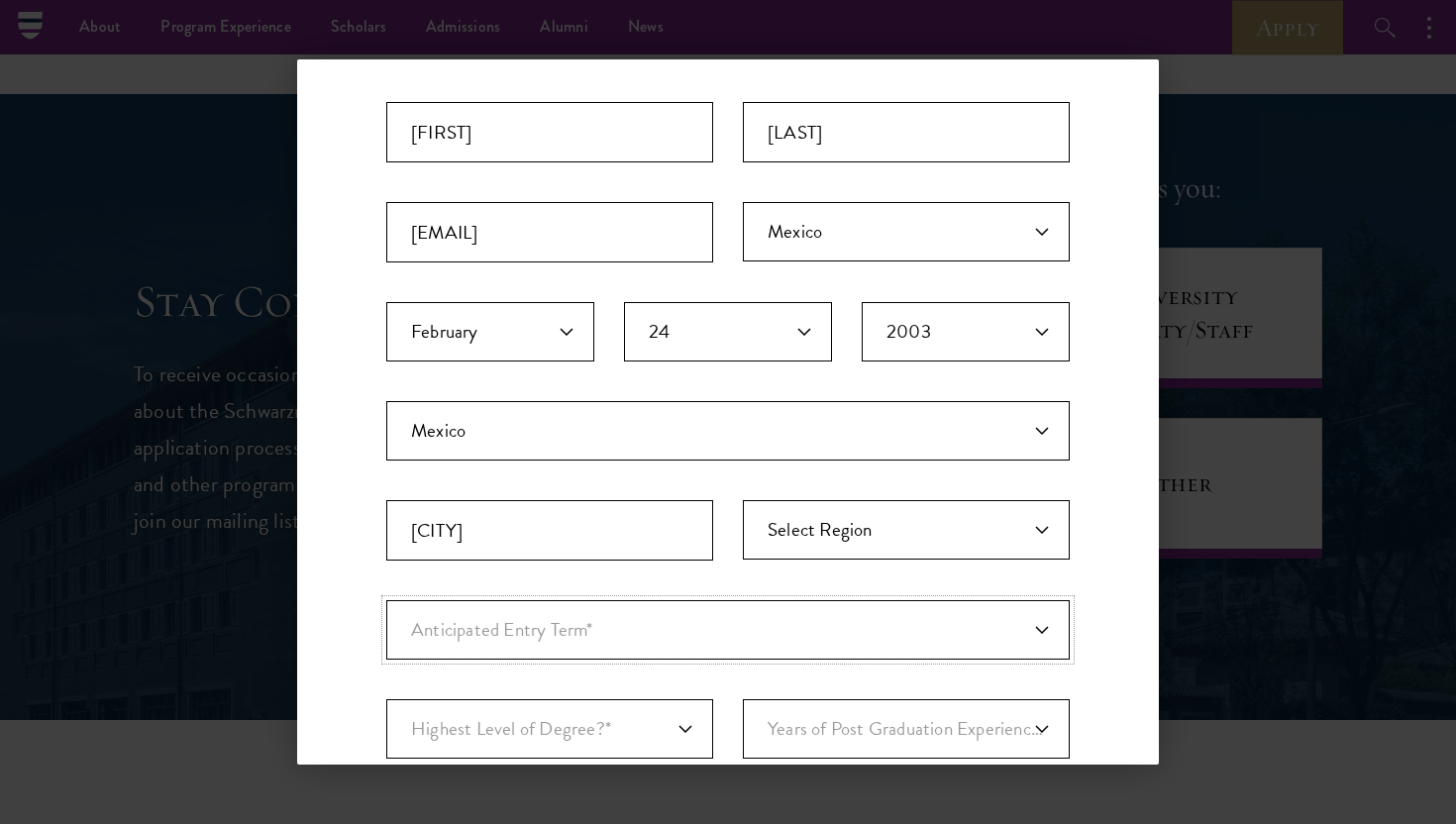 click on "Anticipated Entry Term* August 2026 (Application opens April 2025) Just Exploring" at bounding box center (728, 630) 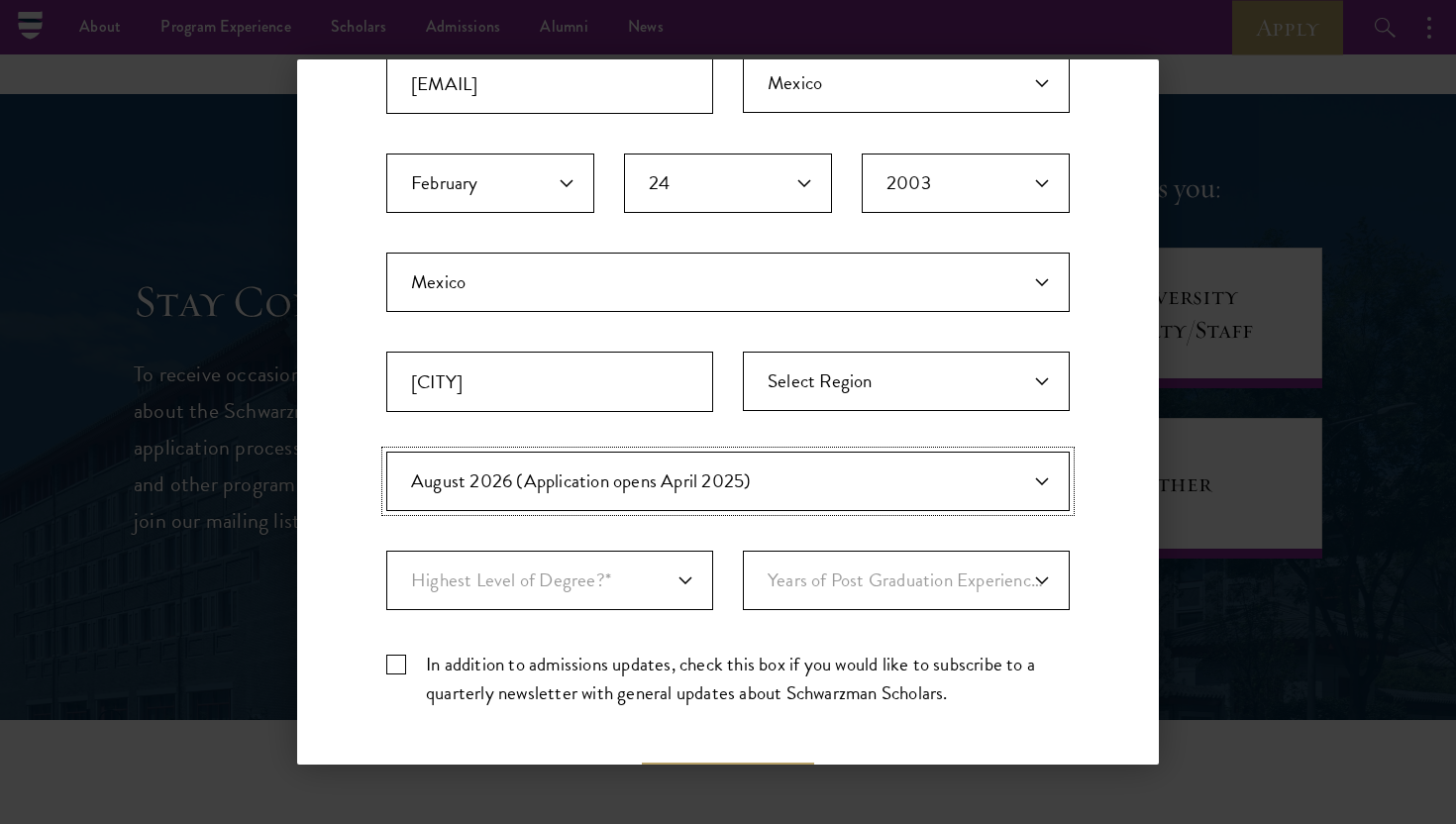 scroll, scrollTop: 381, scrollLeft: 0, axis: vertical 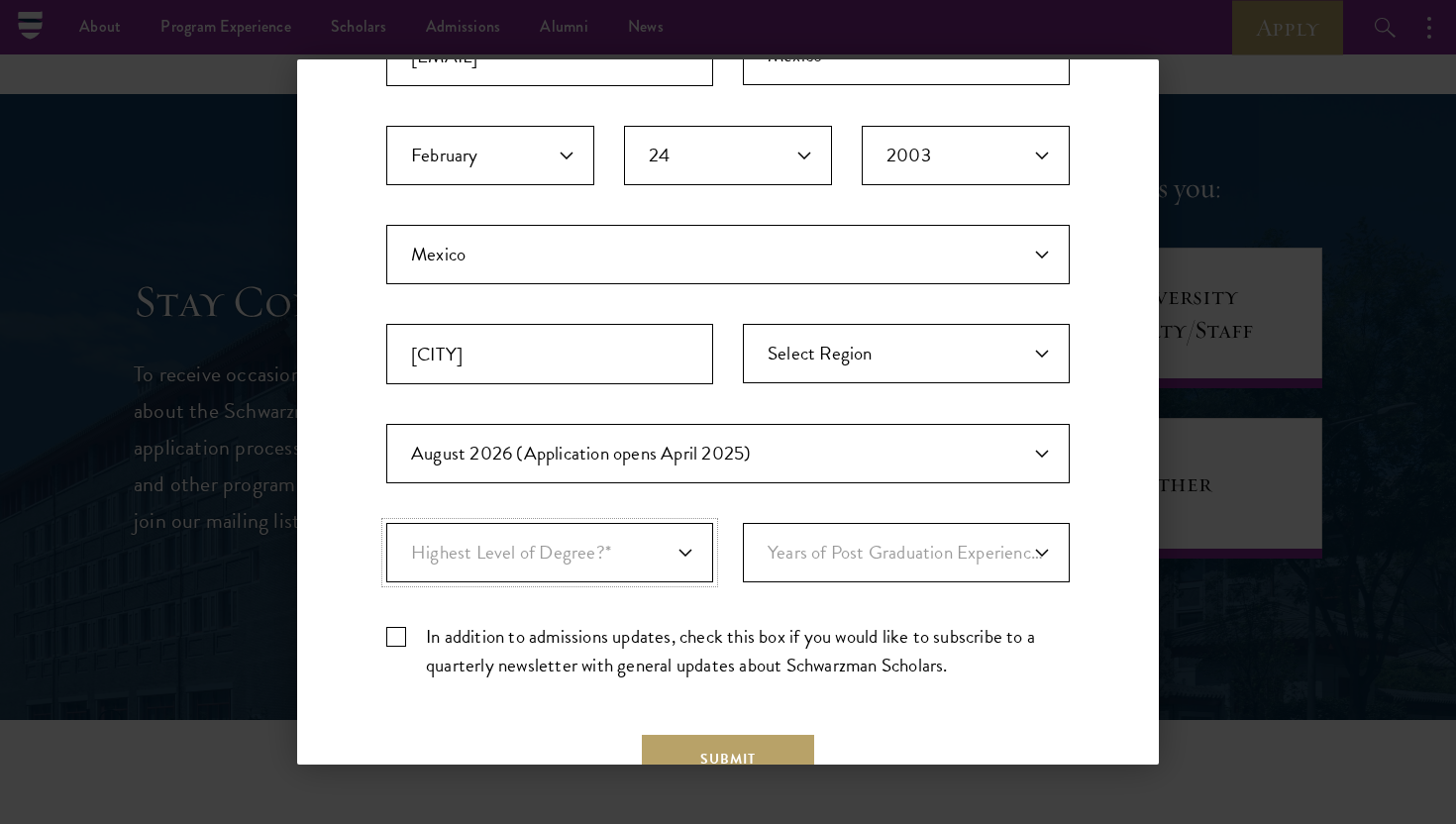 click on "Highest Level of Degree?* PHD Bachelor's Master's Current Undergraduate Student" at bounding box center [550, 553] 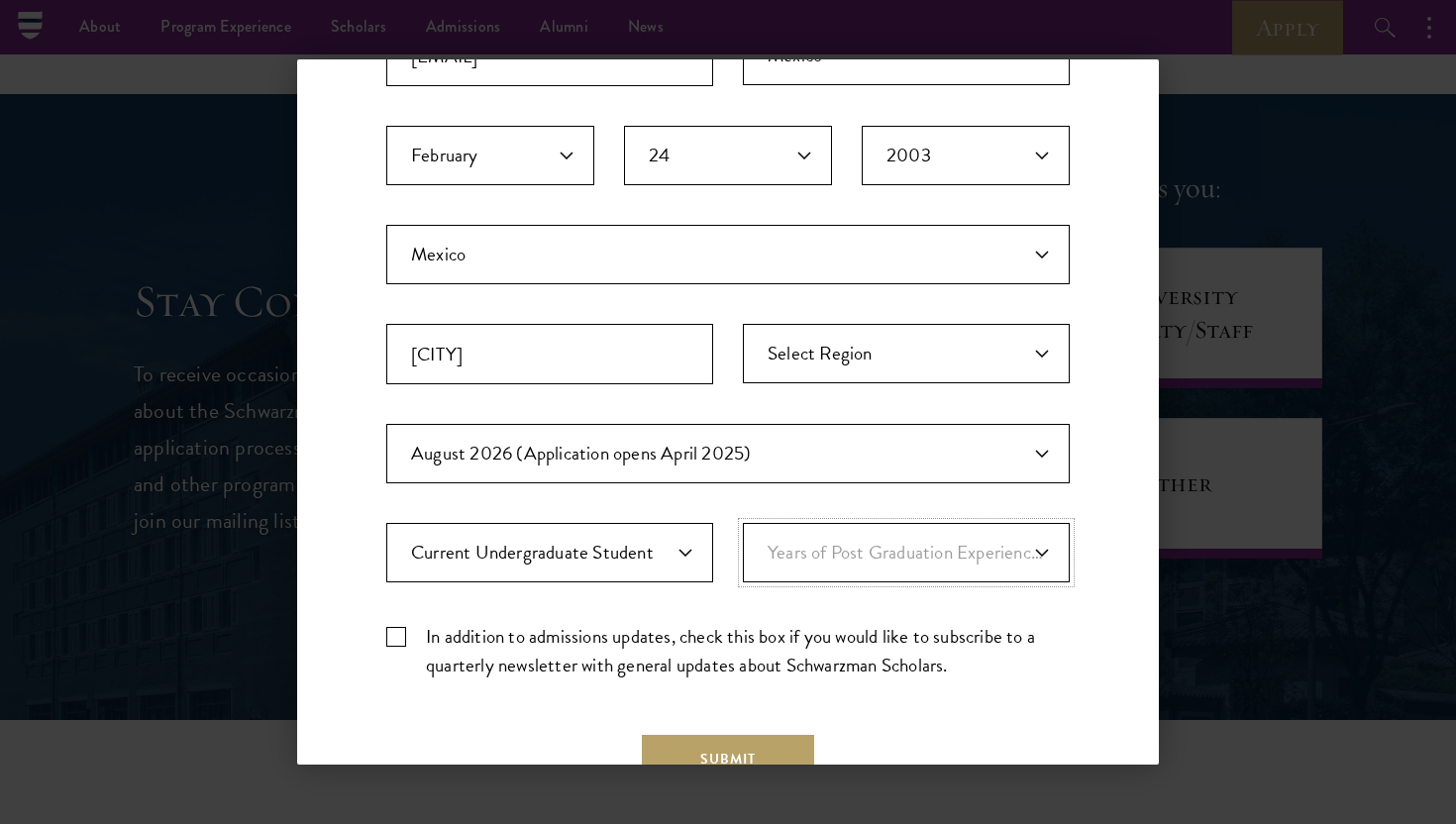 click on "Years of Post Graduation Experience?* 1 2 3 4 5 6 7 8 9 10" at bounding box center (906, 553) 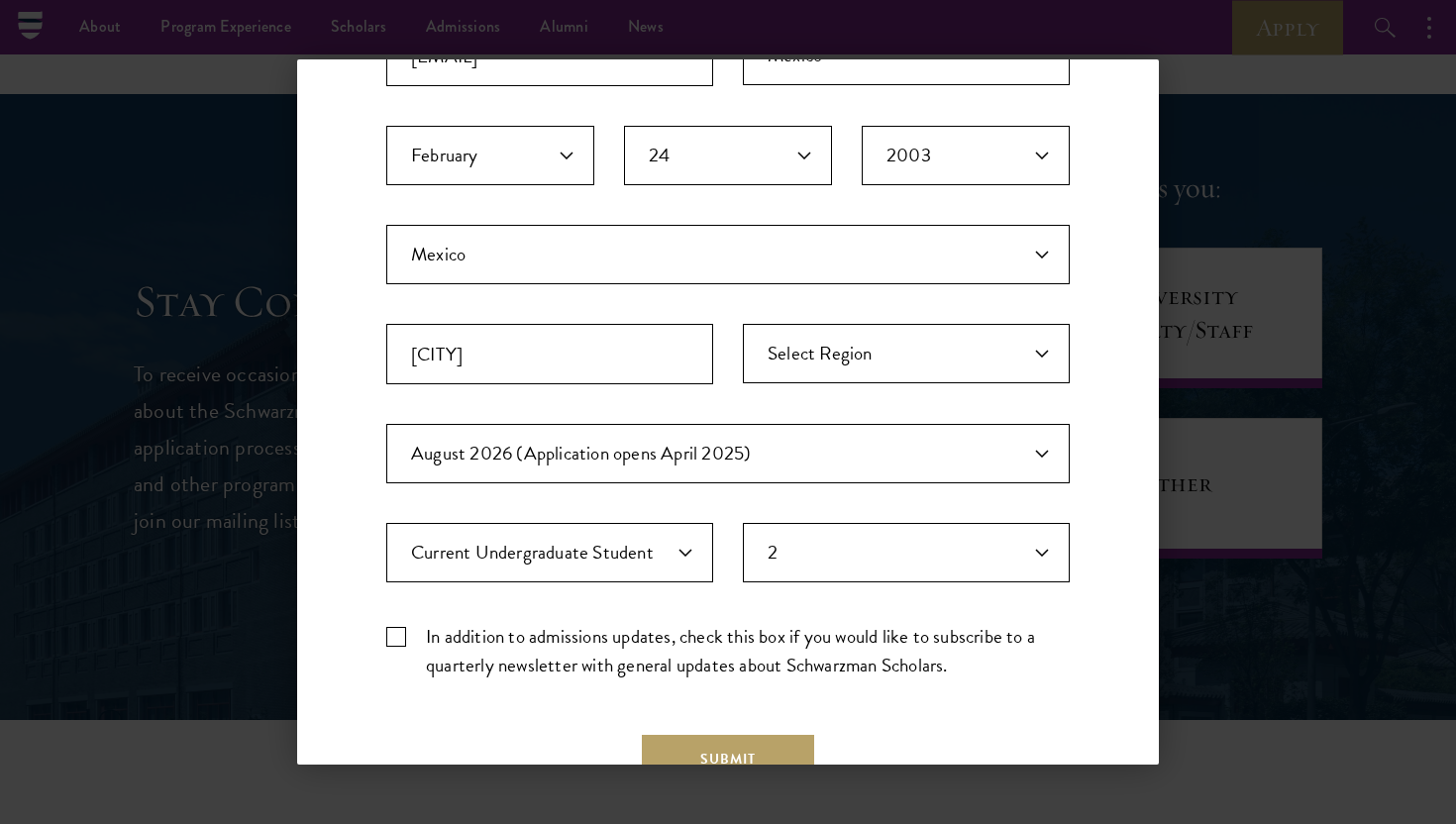 click on "Important: The form must be completed in English. Alan Sandoval alanysandovalh@gmail.com Primary Citizenship* Afghanistan Aland Islands Albania Algeria Andorra Angola Anguilla Antigua and Barbuda Argentina Armenia Aruba Ashmore and Cartier Islands Australia Austria Azerbaijan Bahamas, The Bahrain Bangladesh Barbados Bassas Da India Belarus Belgium Belize Benin Bermuda Bhutan Bolivia Bonaire, Sint Eustatius, and Saba Bosnia and Herzegovina Botswana Bouvet Island Brazil British Indian Ocean Territory British Virgin Islands Brunei Bulgaria Burkina Faso Burundi Cambodia Cameroon Canada Cape Verde Cayman Islands Central African Republic Chad Chile Christmas Island Clipperton Island Cocos Islands (Keeling Islands) Colombia Comoros Congo (Brazzaville) Congo (Kinshasa) Cook Islands Coral Sea Islands Costa Rica Cote D'Ivoire Croatia Cuba Curacao Cyprus Czech Republic Denmark Djibouti Dominica Dominican Republic Ecuador Egypt El Salvador Equatorial Guinea Eritrea Estonia Ethiopia Europa Island Faroe Islands Fiji France" at bounding box center [728, 310] 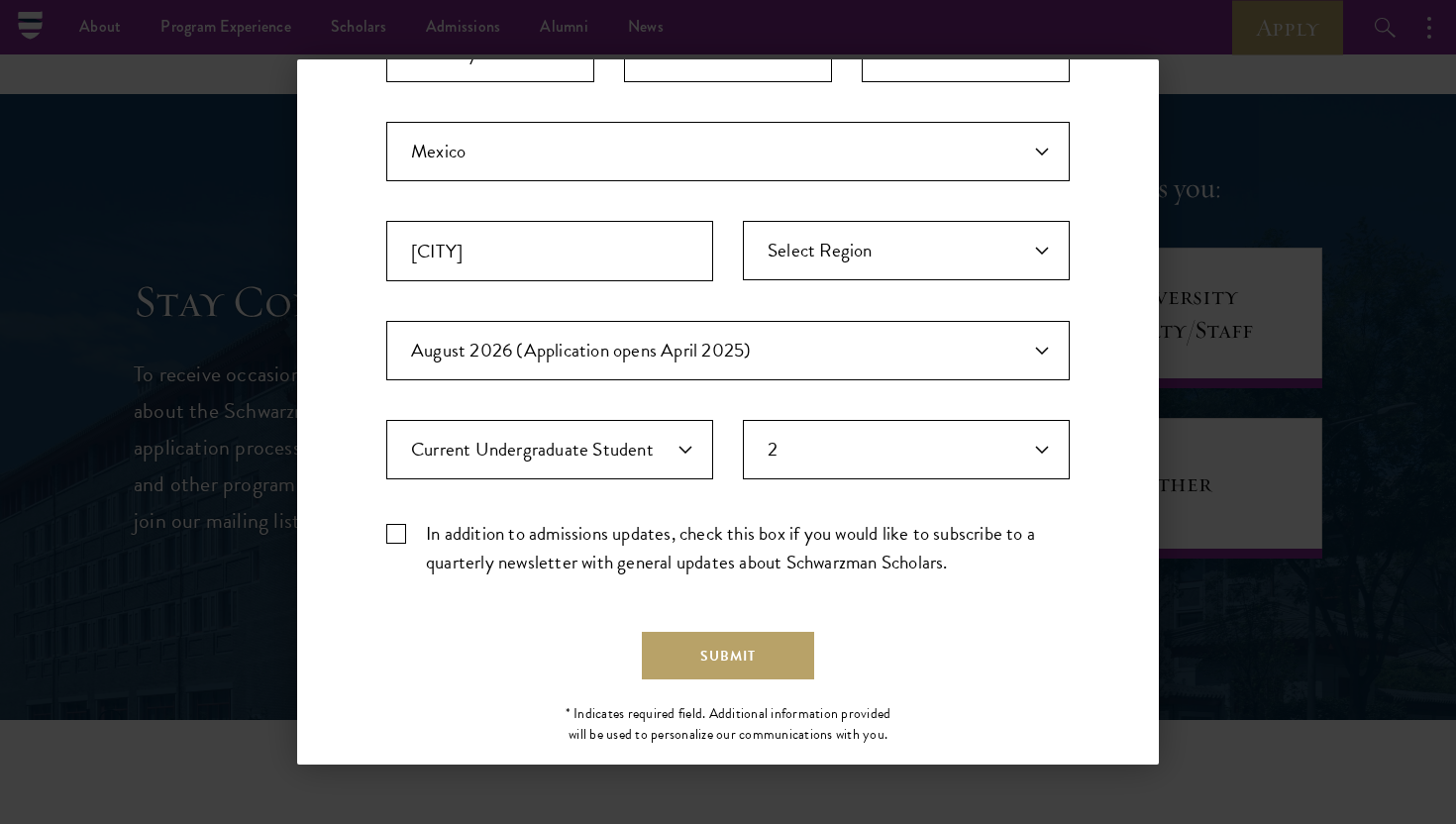 scroll, scrollTop: 503, scrollLeft: 0, axis: vertical 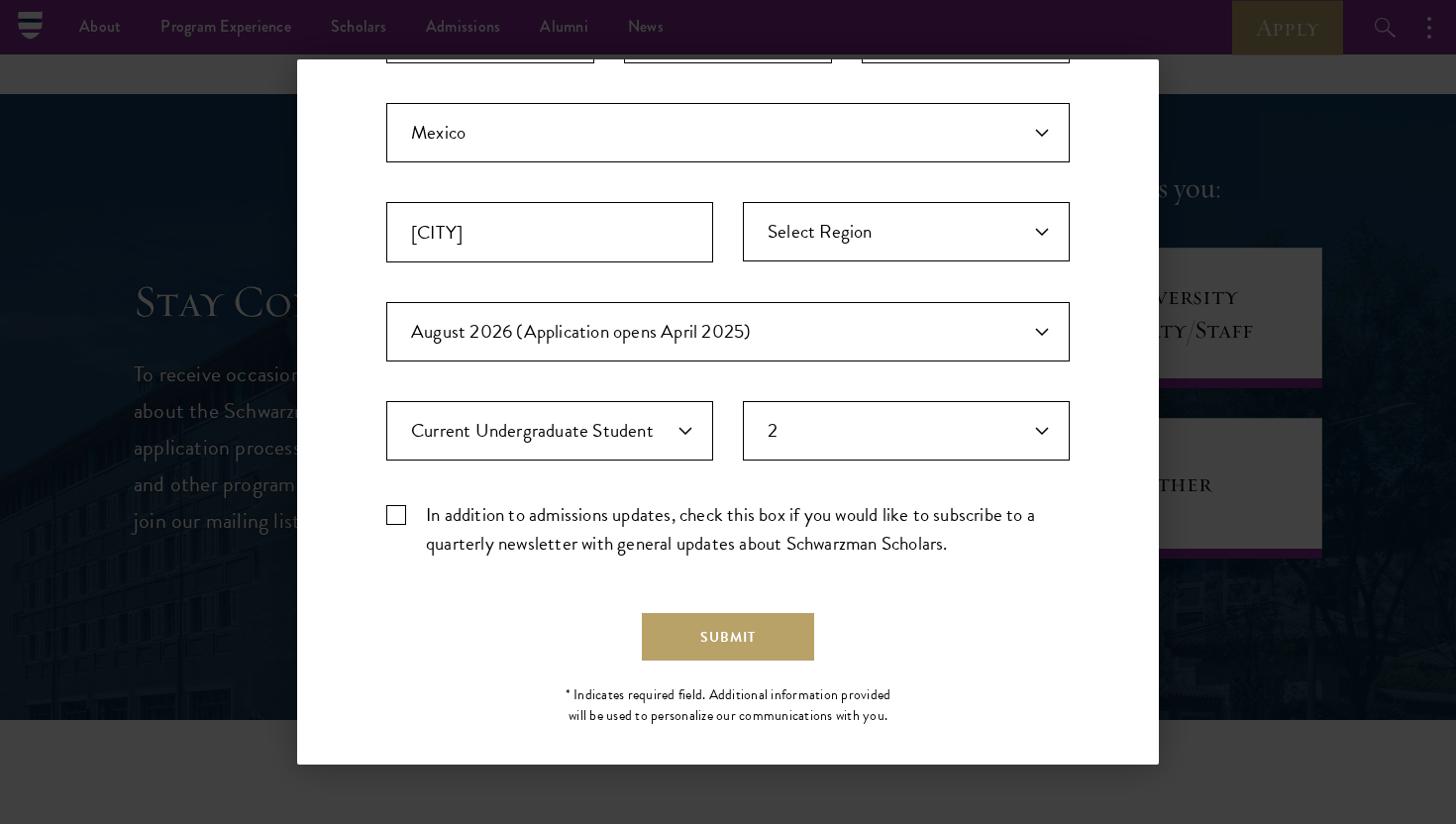 click on "In addition to admissions updates, check this box if you would like to subscribe to a quarterly newsletter with general updates about Schwarzman Scholars." at bounding box center [728, 529] 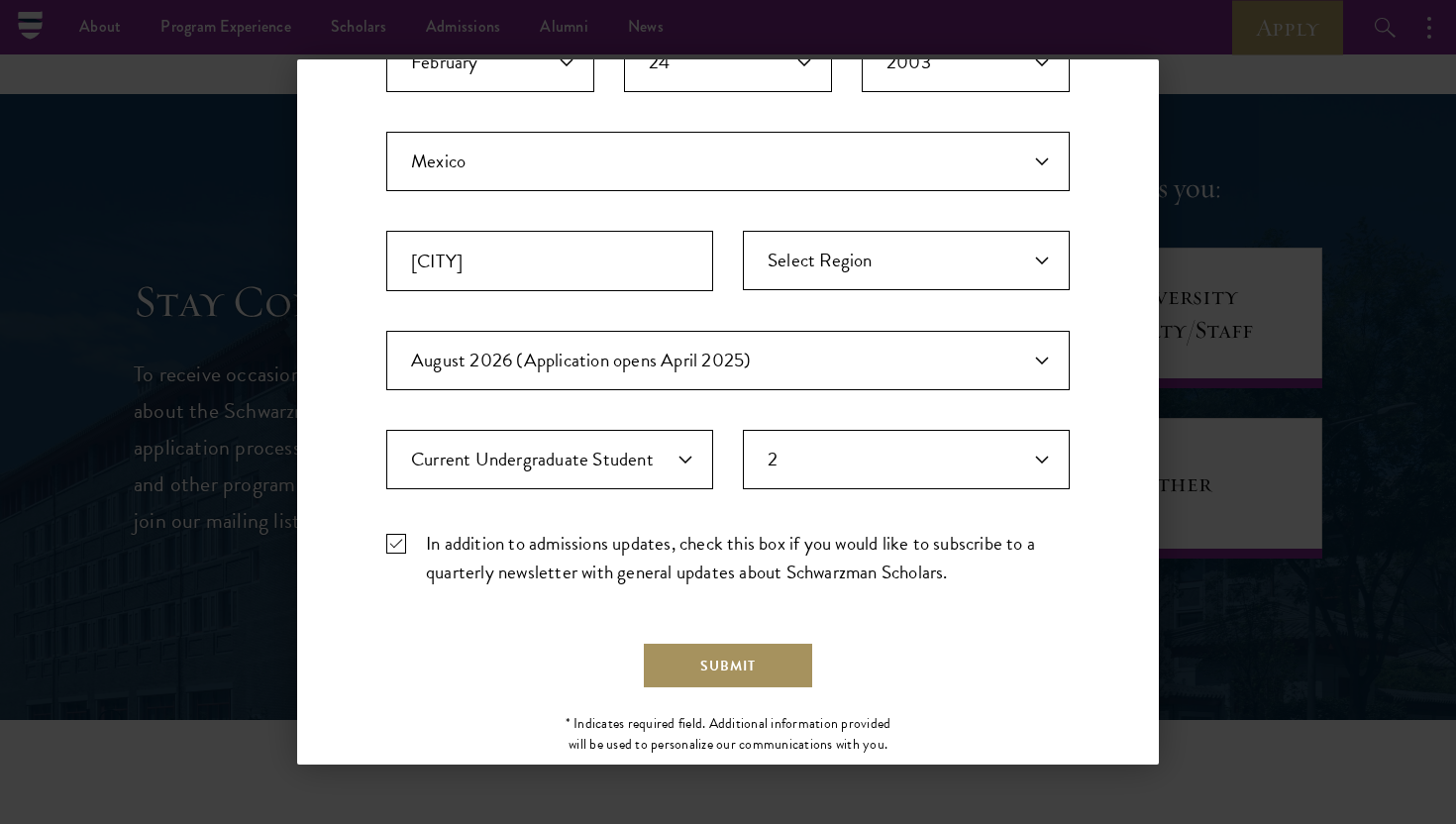 scroll, scrollTop: 479, scrollLeft: 0, axis: vertical 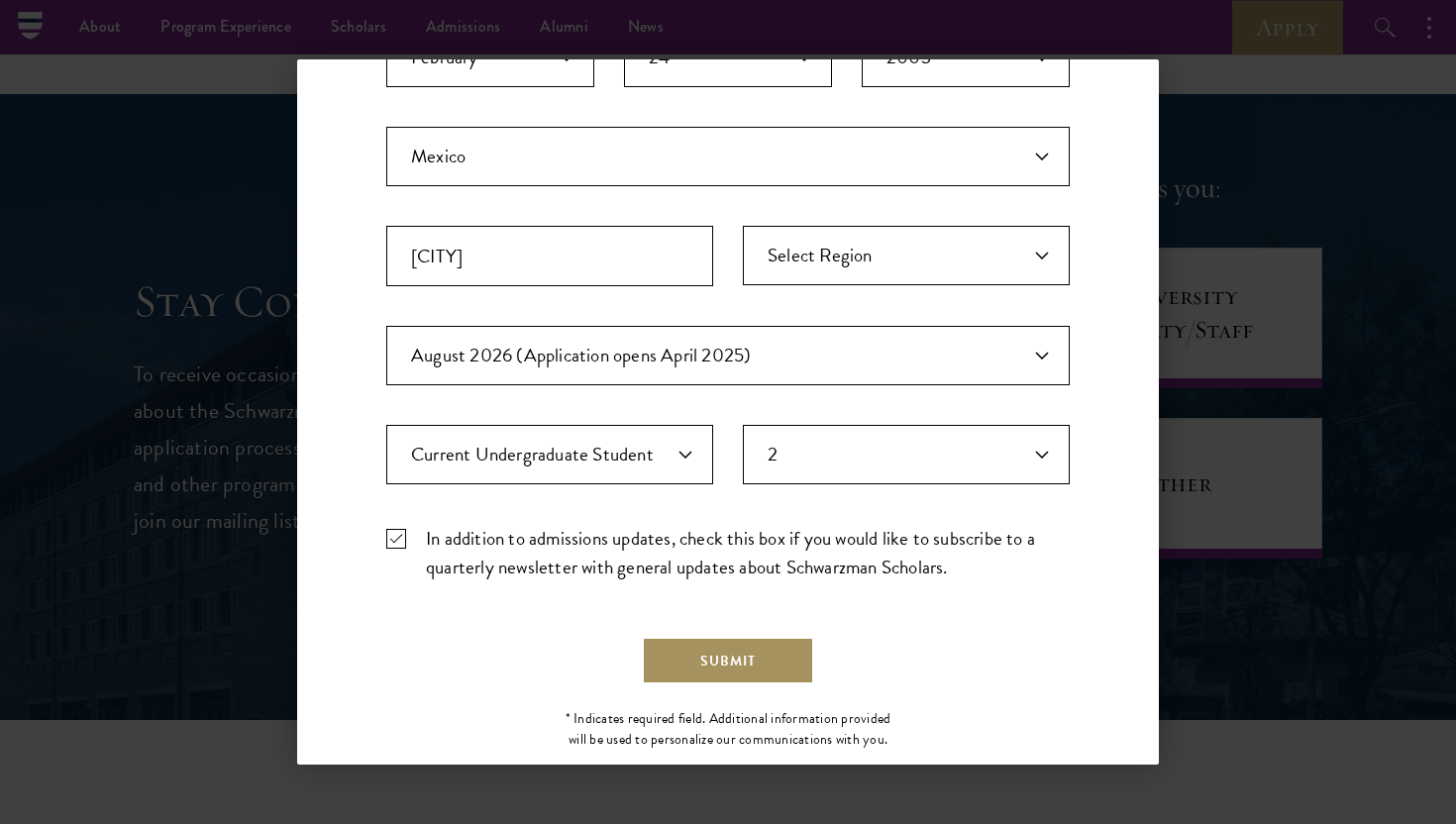 click on "Submit" at bounding box center [728, 661] 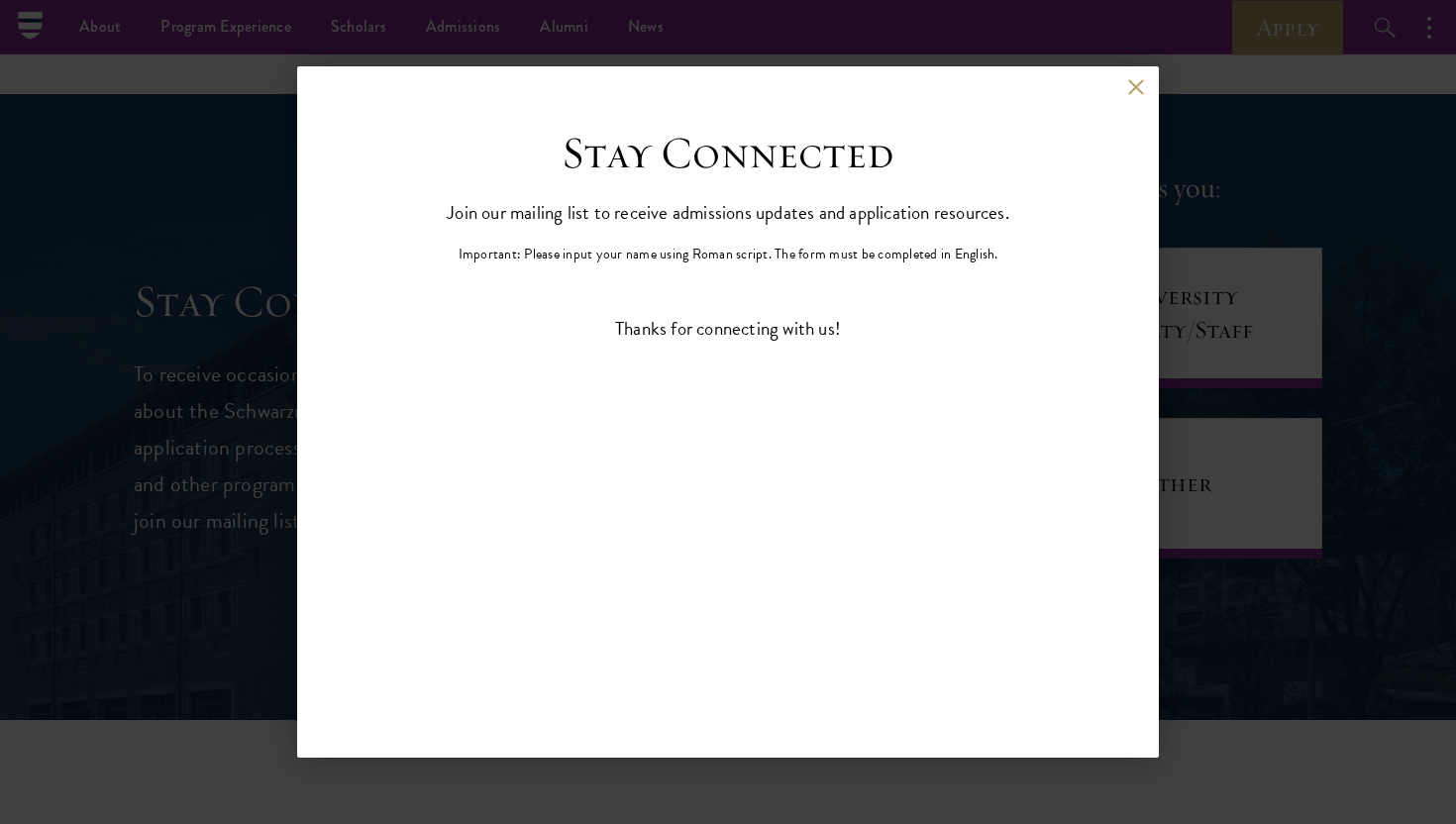 scroll, scrollTop: 857, scrollLeft: 0, axis: vertical 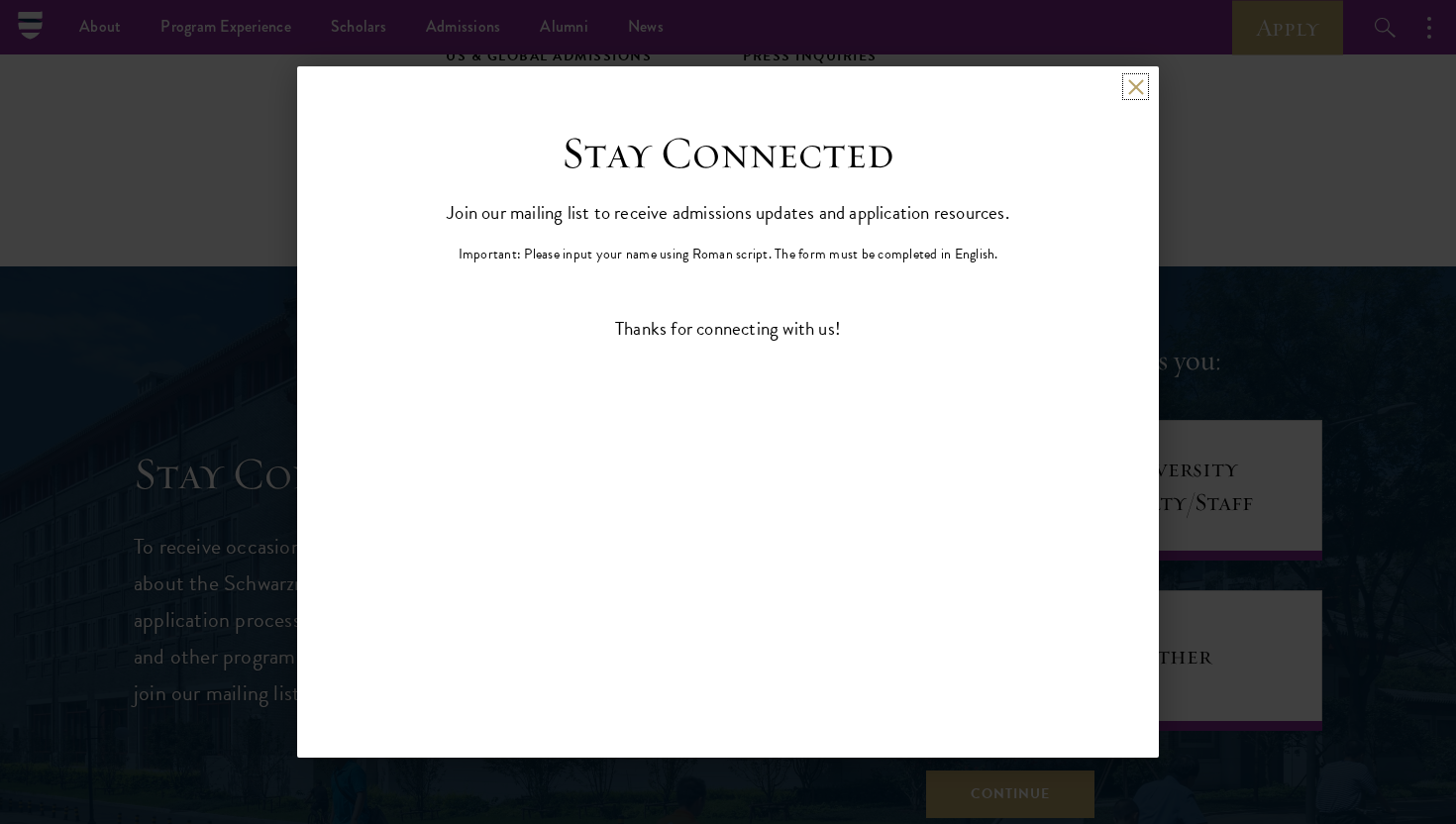 click at bounding box center [1135, 86] 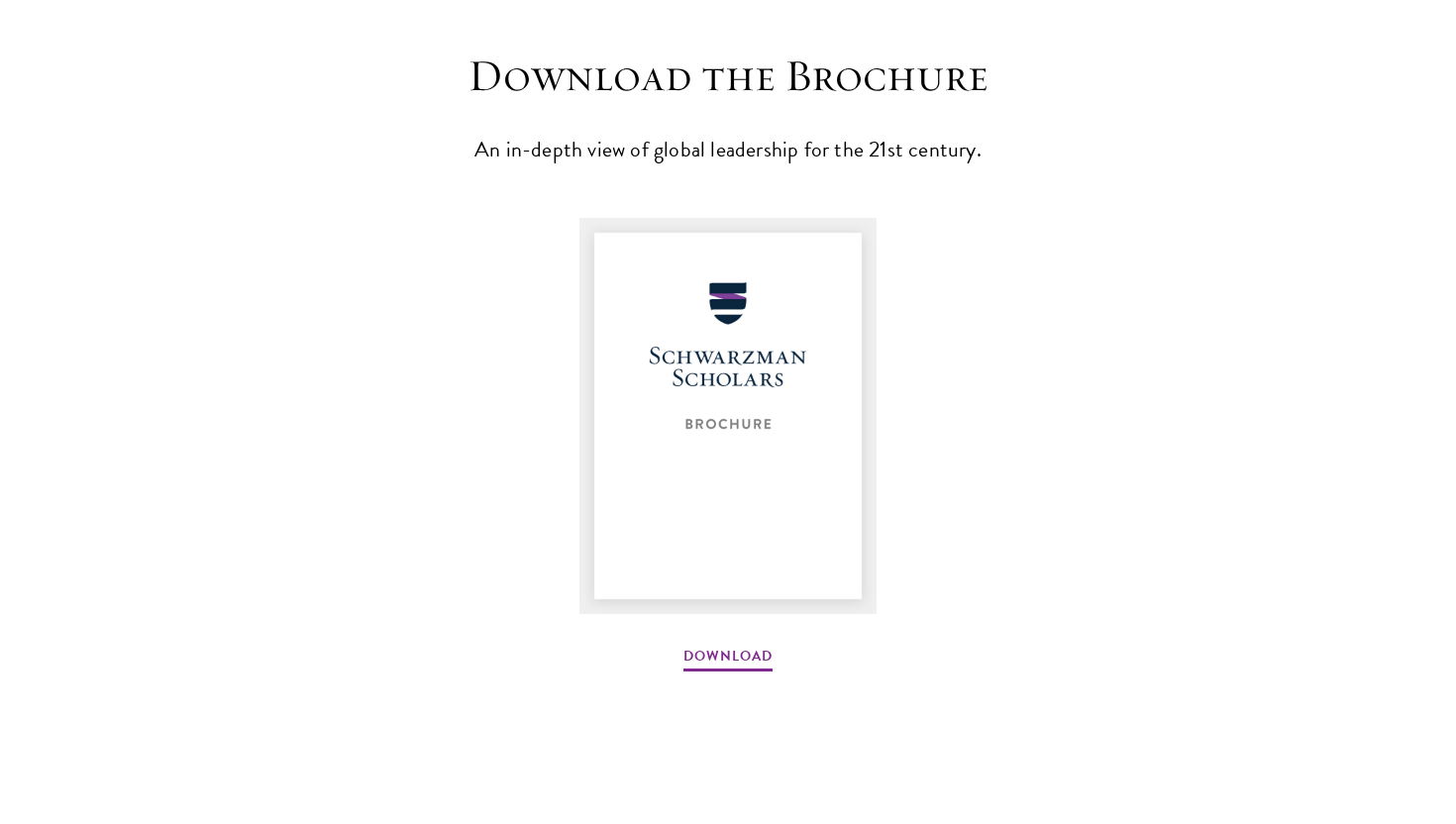 scroll, scrollTop: 2560, scrollLeft: 0, axis: vertical 